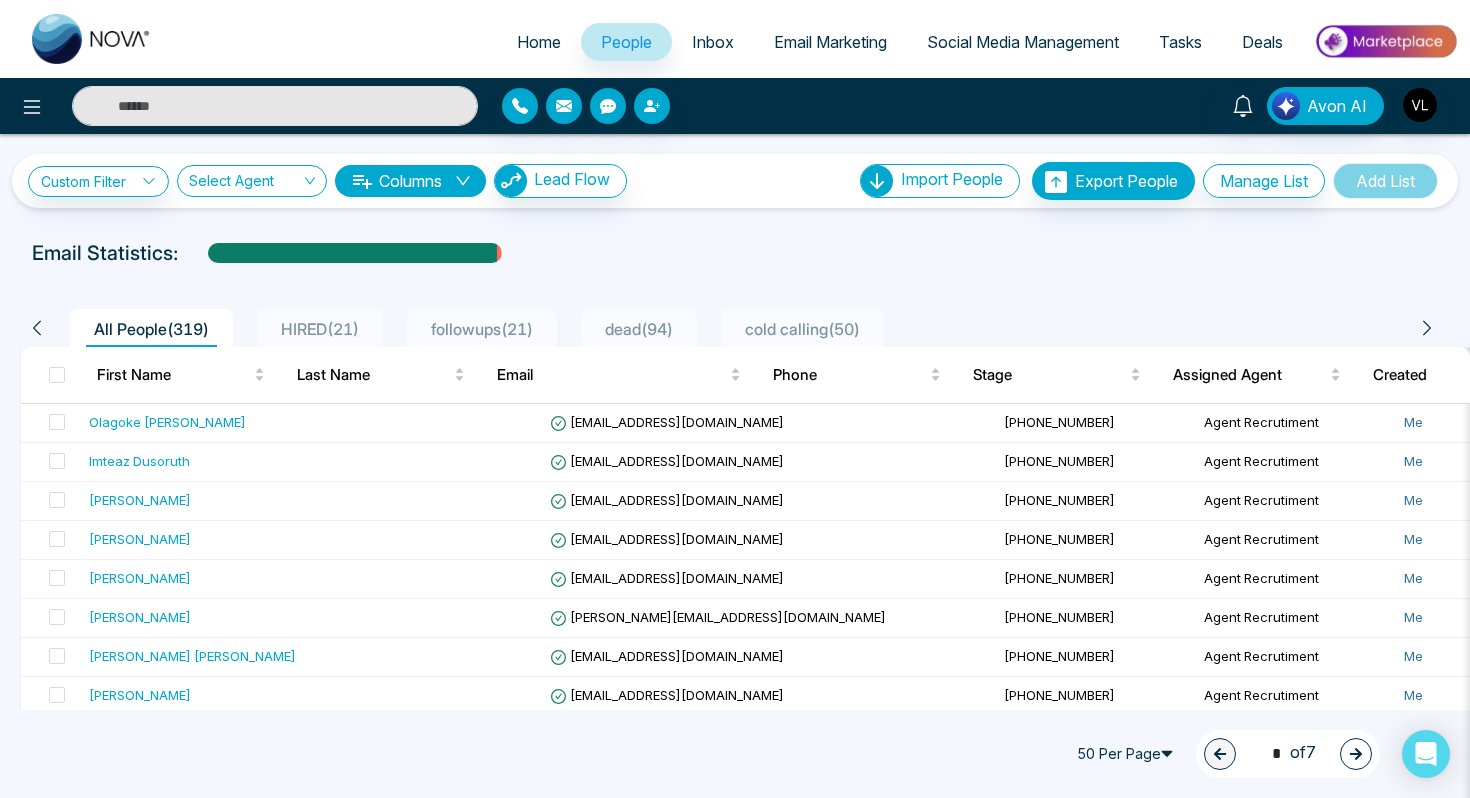 scroll, scrollTop: 0, scrollLeft: 0, axis: both 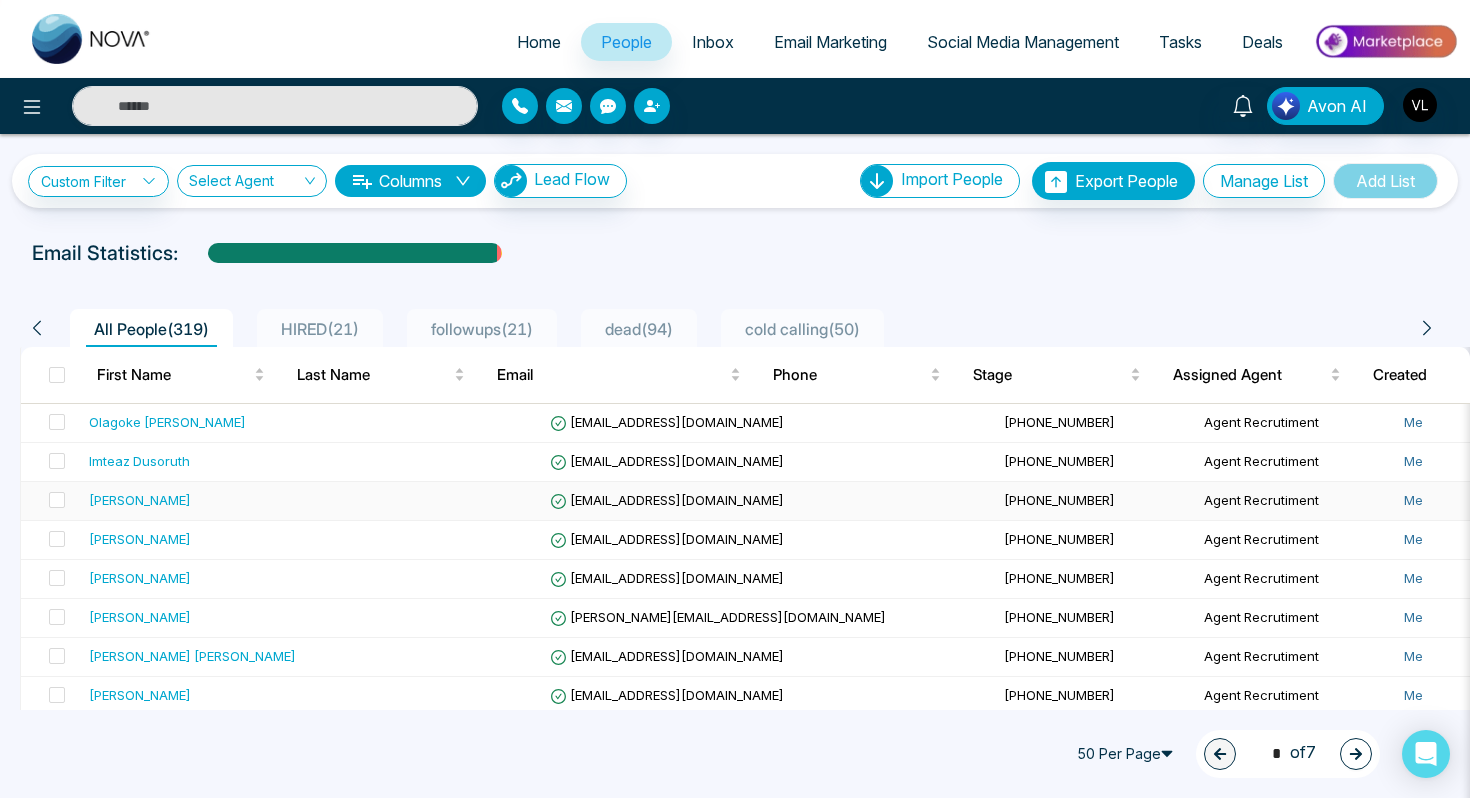 click on "[PERSON_NAME]" at bounding box center (211, 500) 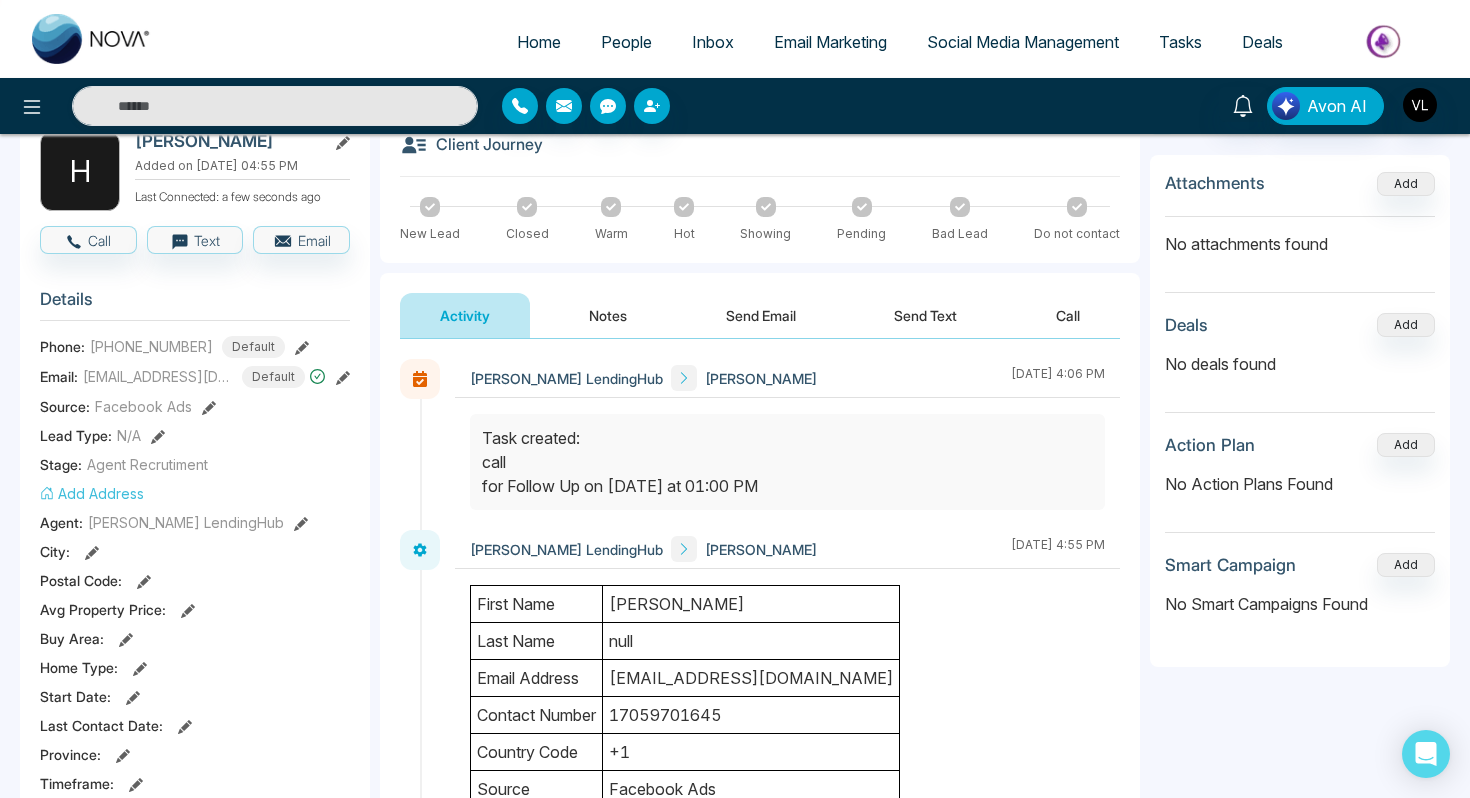 scroll, scrollTop: 119, scrollLeft: 0, axis: vertical 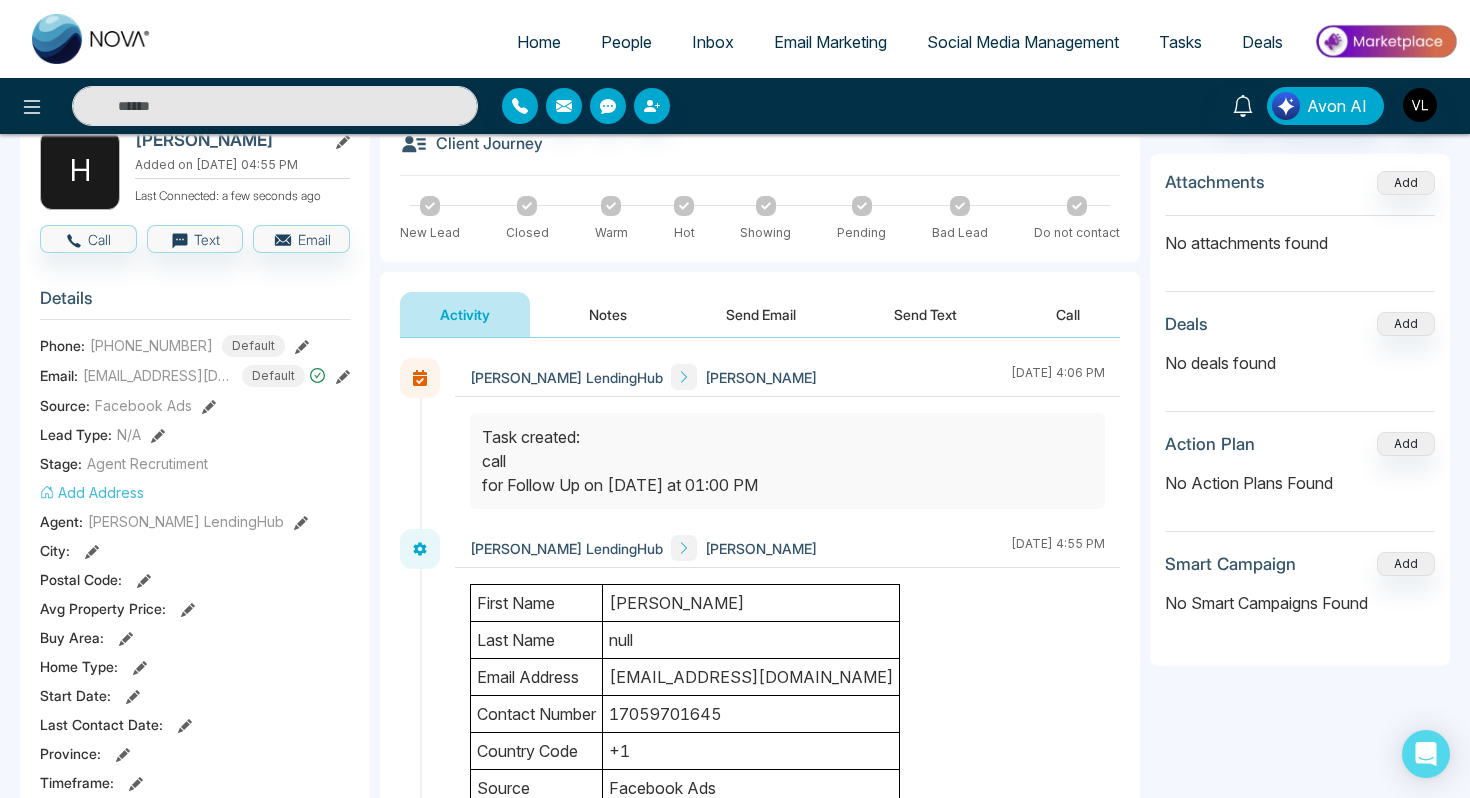 drag, startPoint x: 283, startPoint y: 143, endPoint x: 140, endPoint y: 144, distance: 143.0035 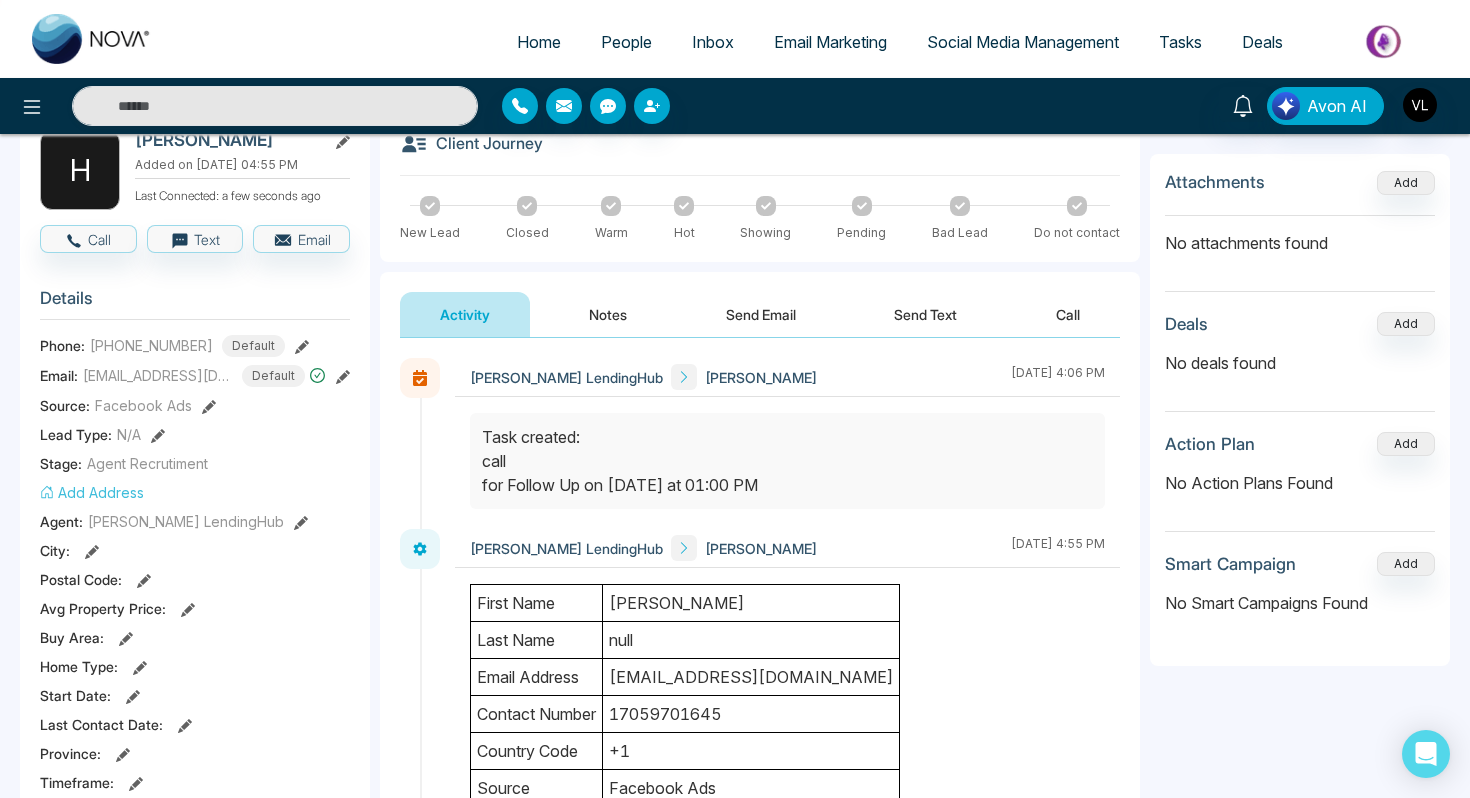 click on "[PERSON_NAME]" at bounding box center (226, 140) 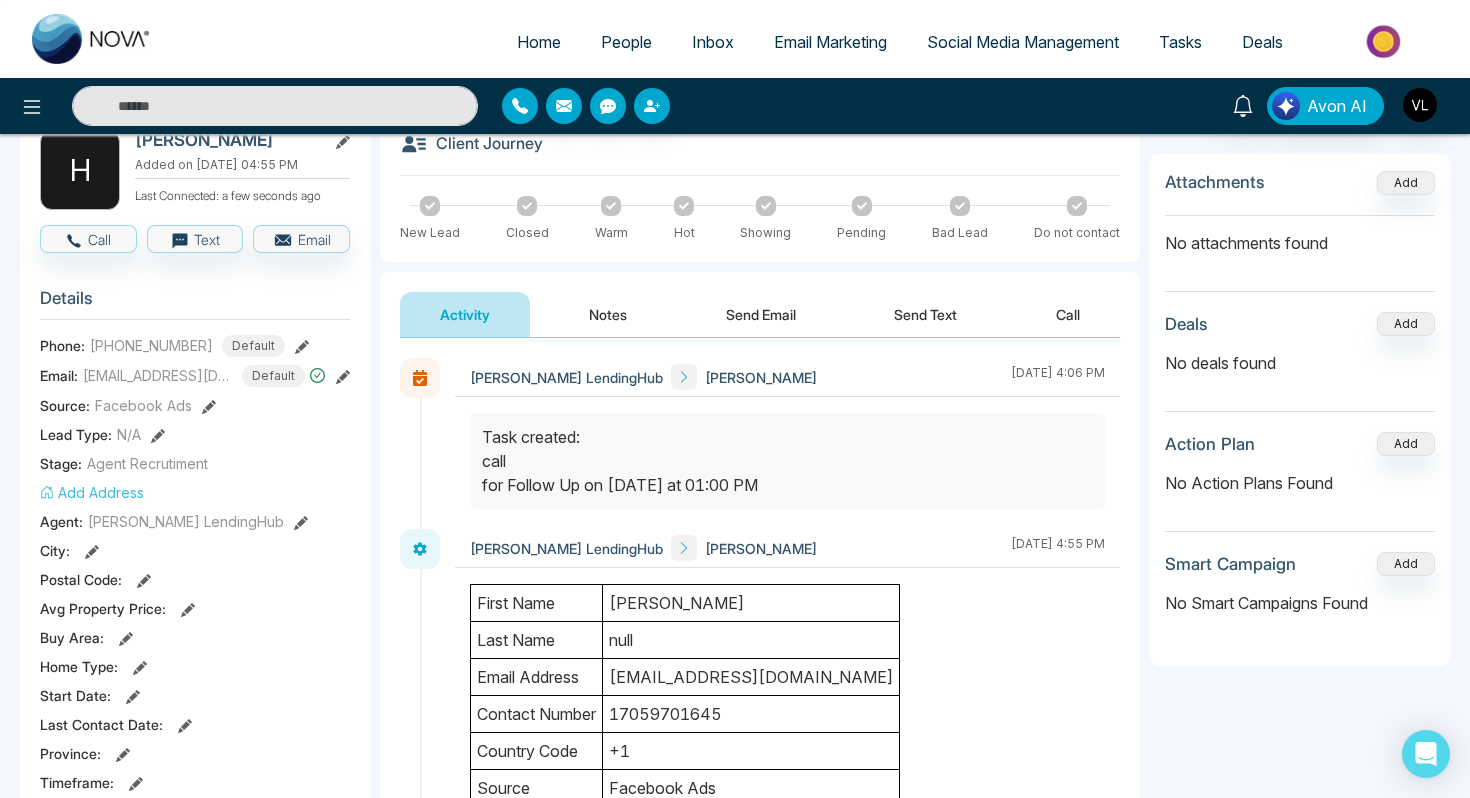 copy on "[PERSON_NAME]" 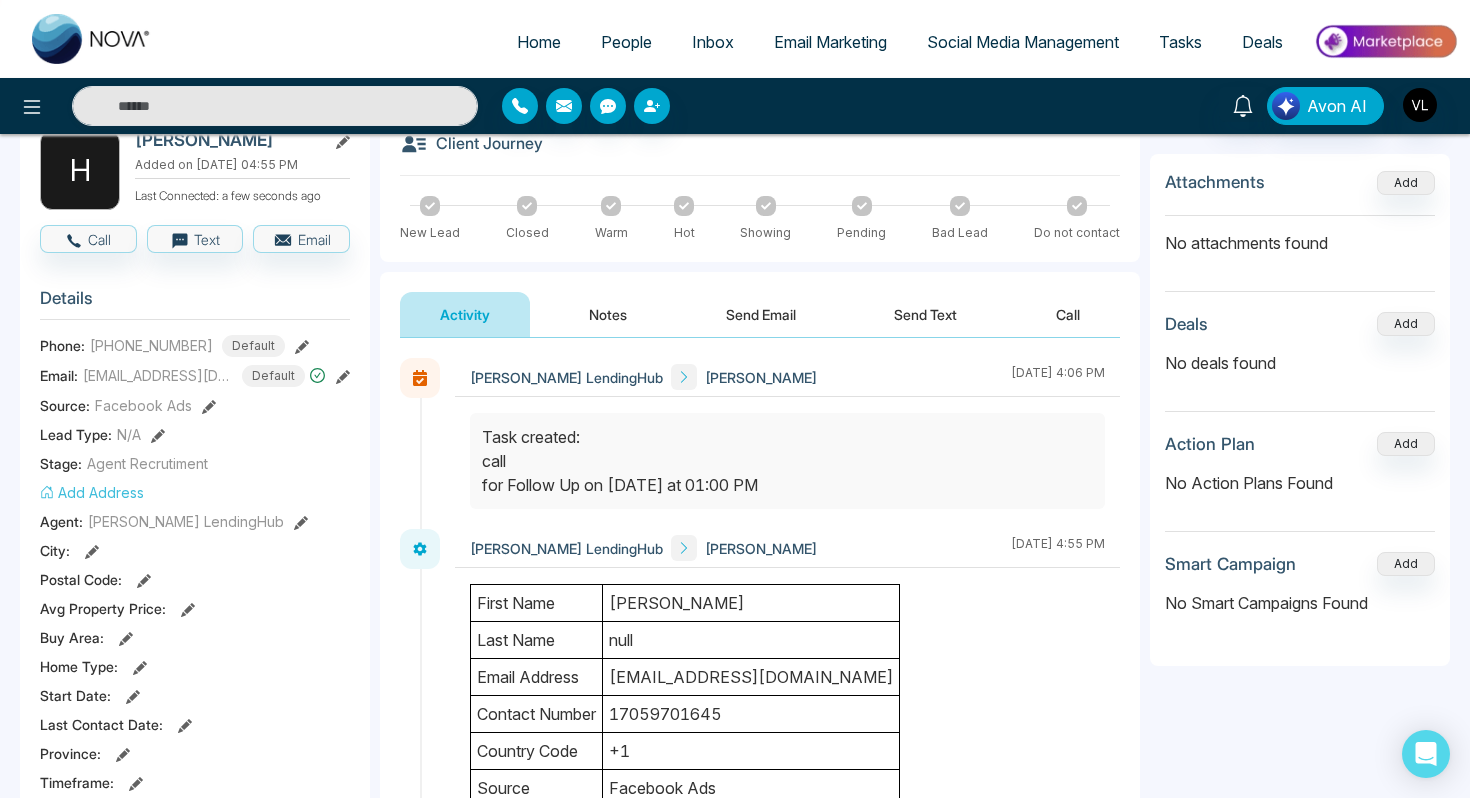 click on "[EMAIL_ADDRESS][DOMAIN_NAME]" at bounding box center [751, 677] 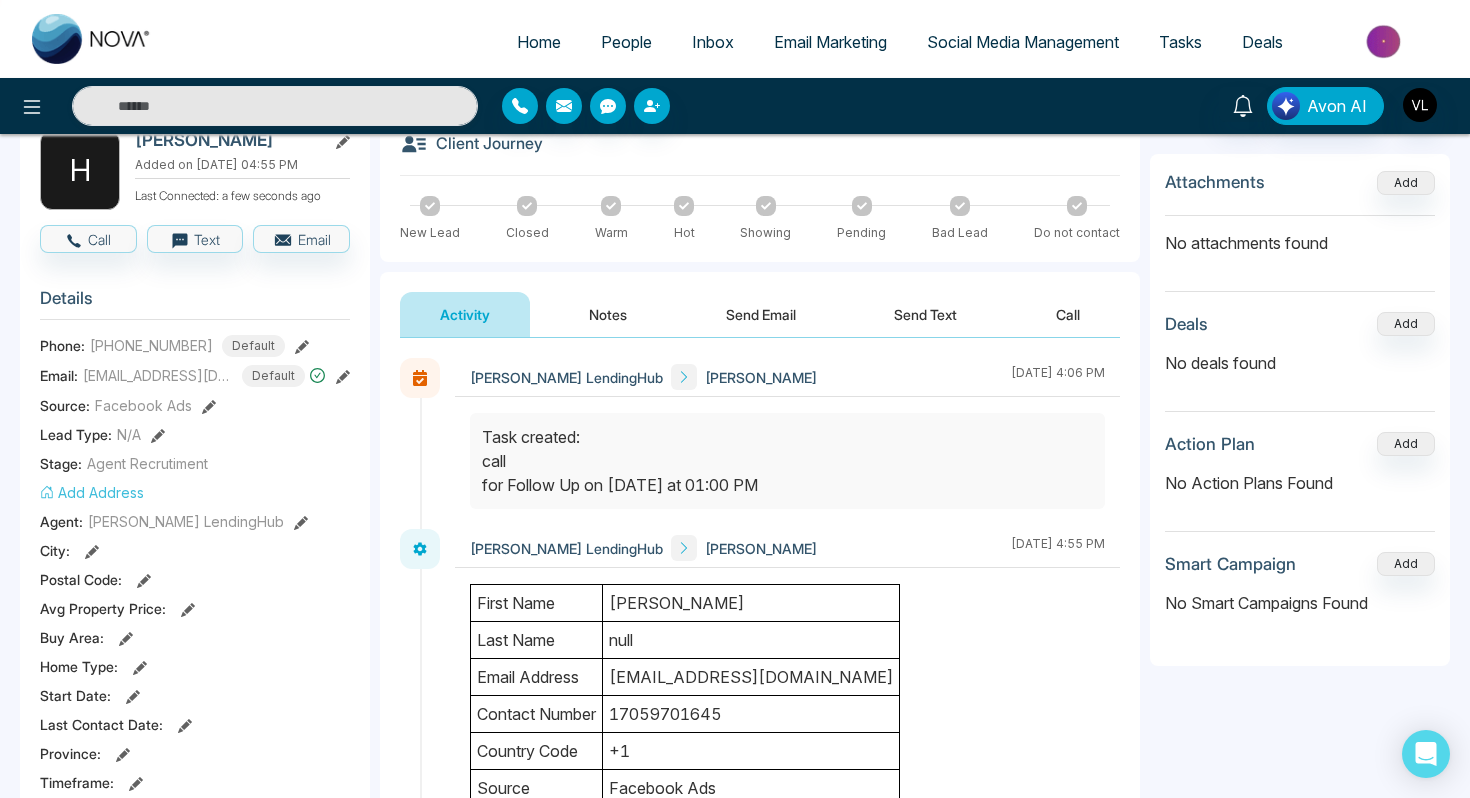 click on "[EMAIL_ADDRESS][DOMAIN_NAME]" at bounding box center [751, 677] 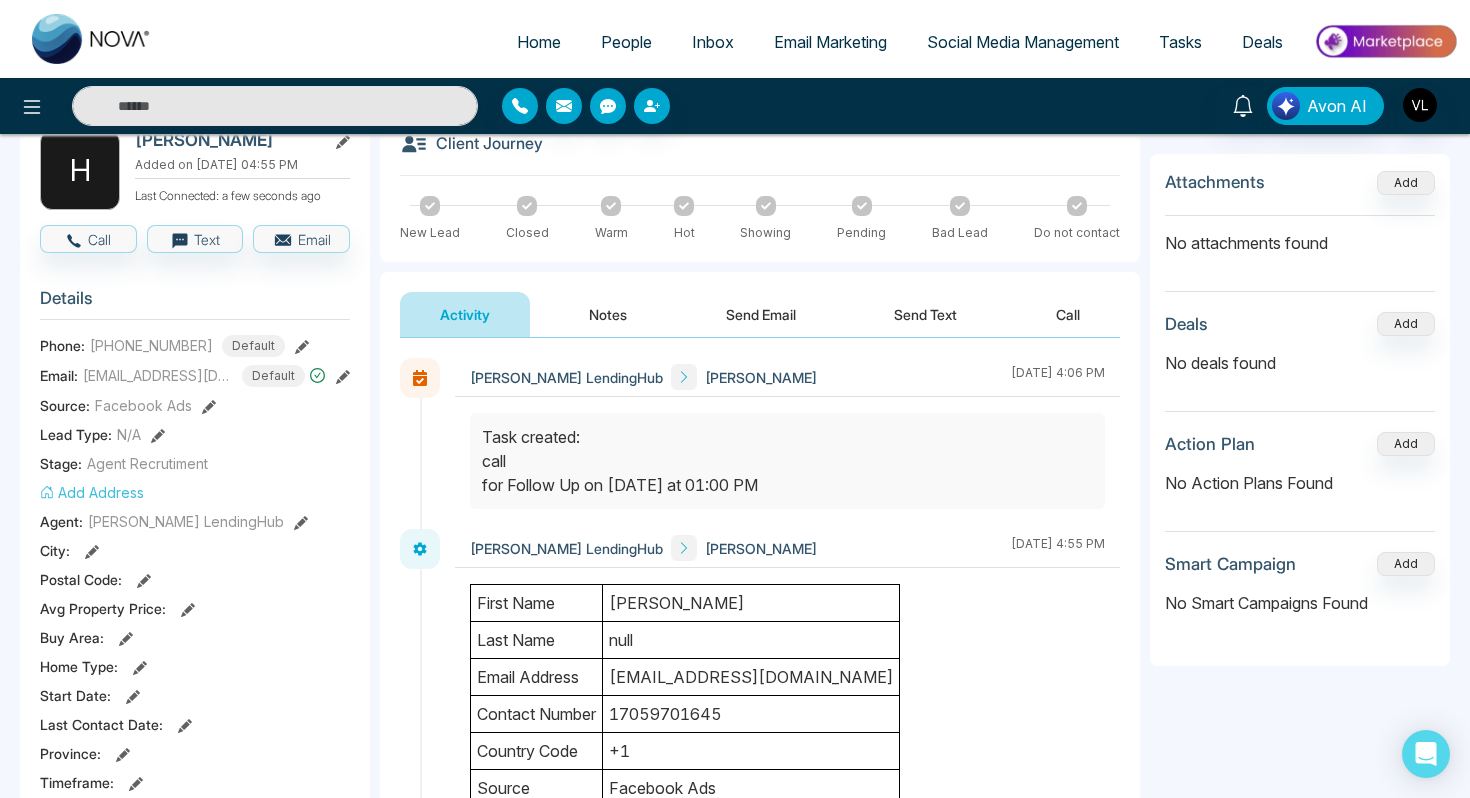 click on "[EMAIL_ADDRESS][DOMAIN_NAME]" at bounding box center (751, 677) 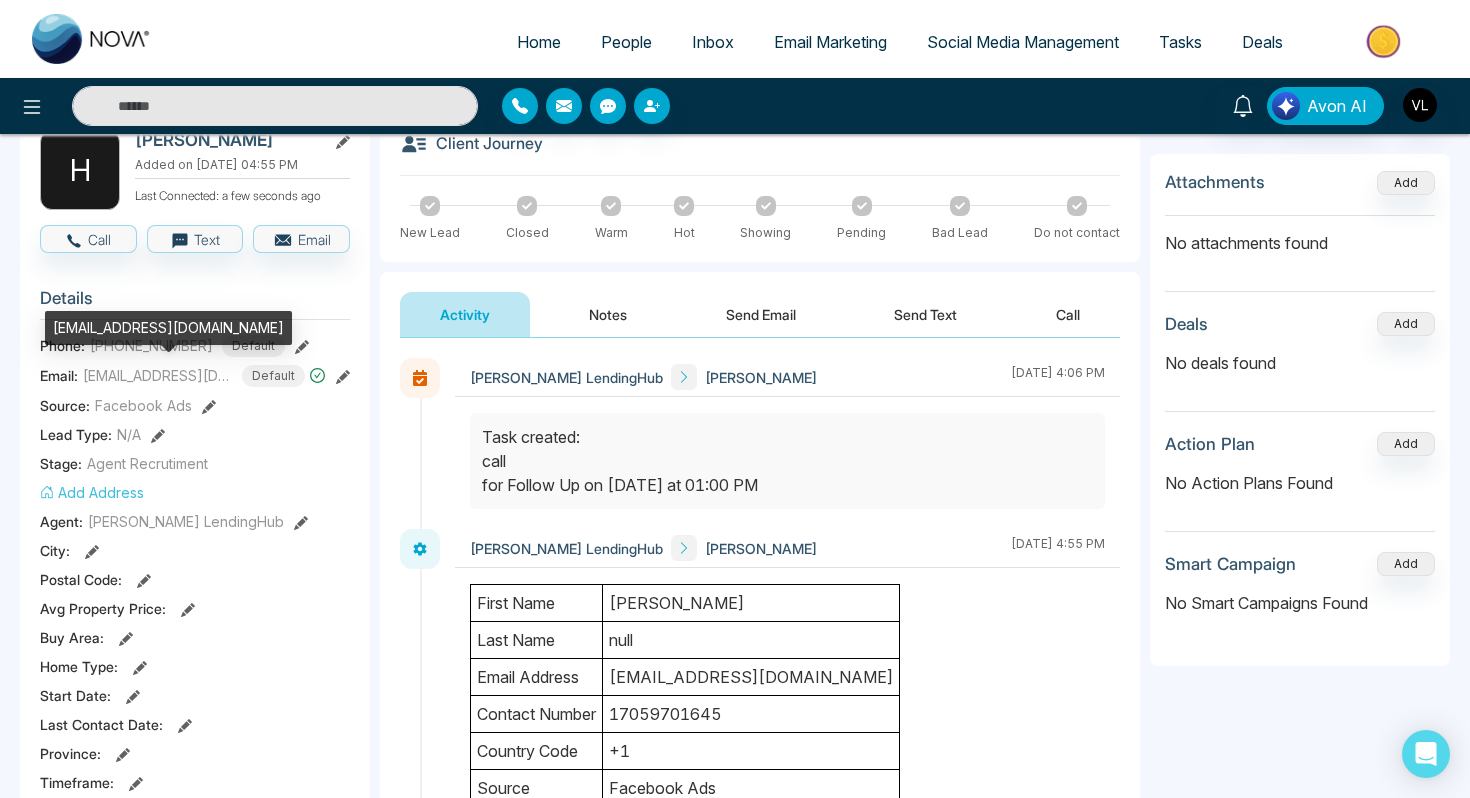 click on "[EMAIL_ADDRESS][DOMAIN_NAME]" at bounding box center [168, 328] 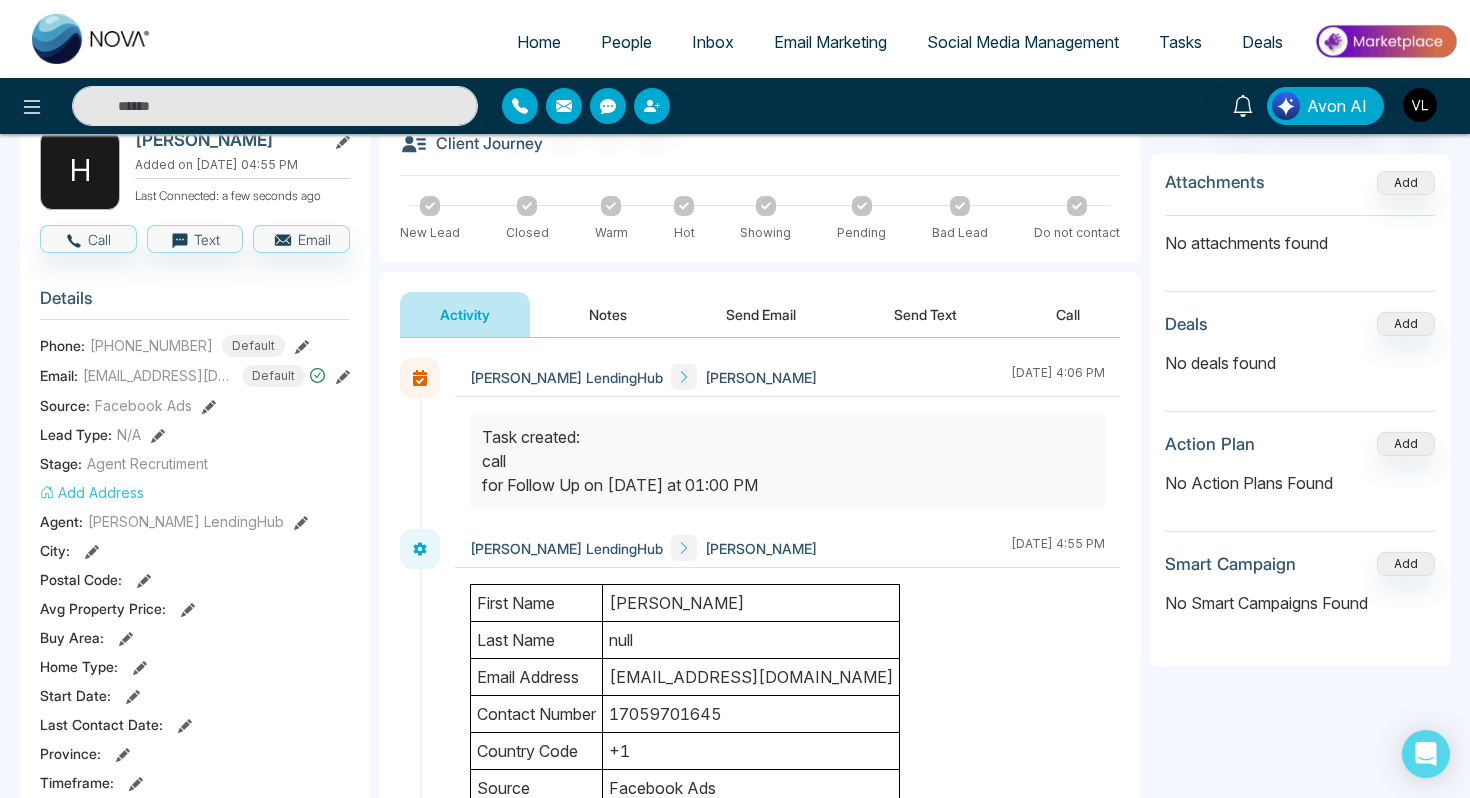 click on "[PHONE_NUMBER]" at bounding box center [151, 345] 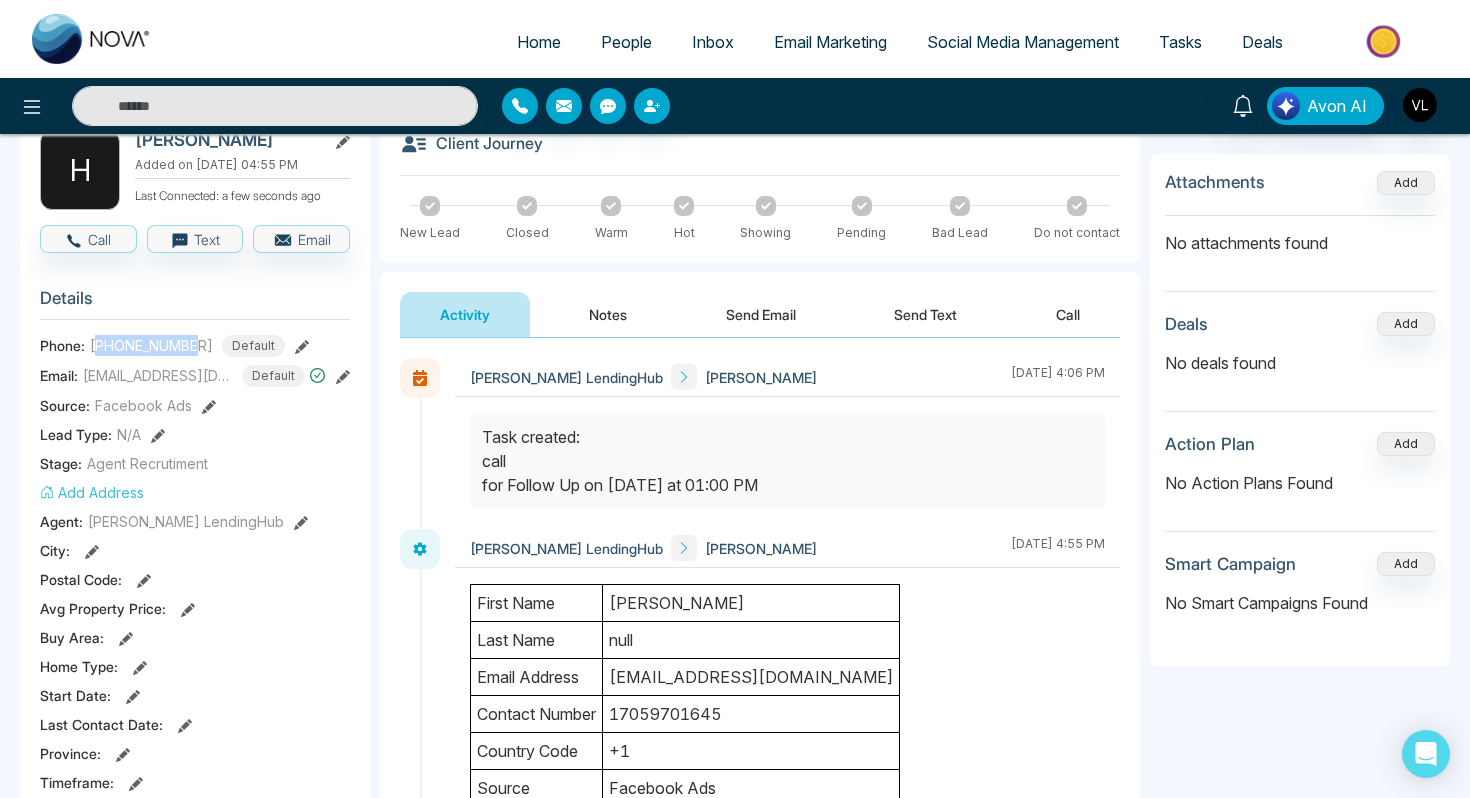 click on "[PHONE_NUMBER]" at bounding box center (151, 345) 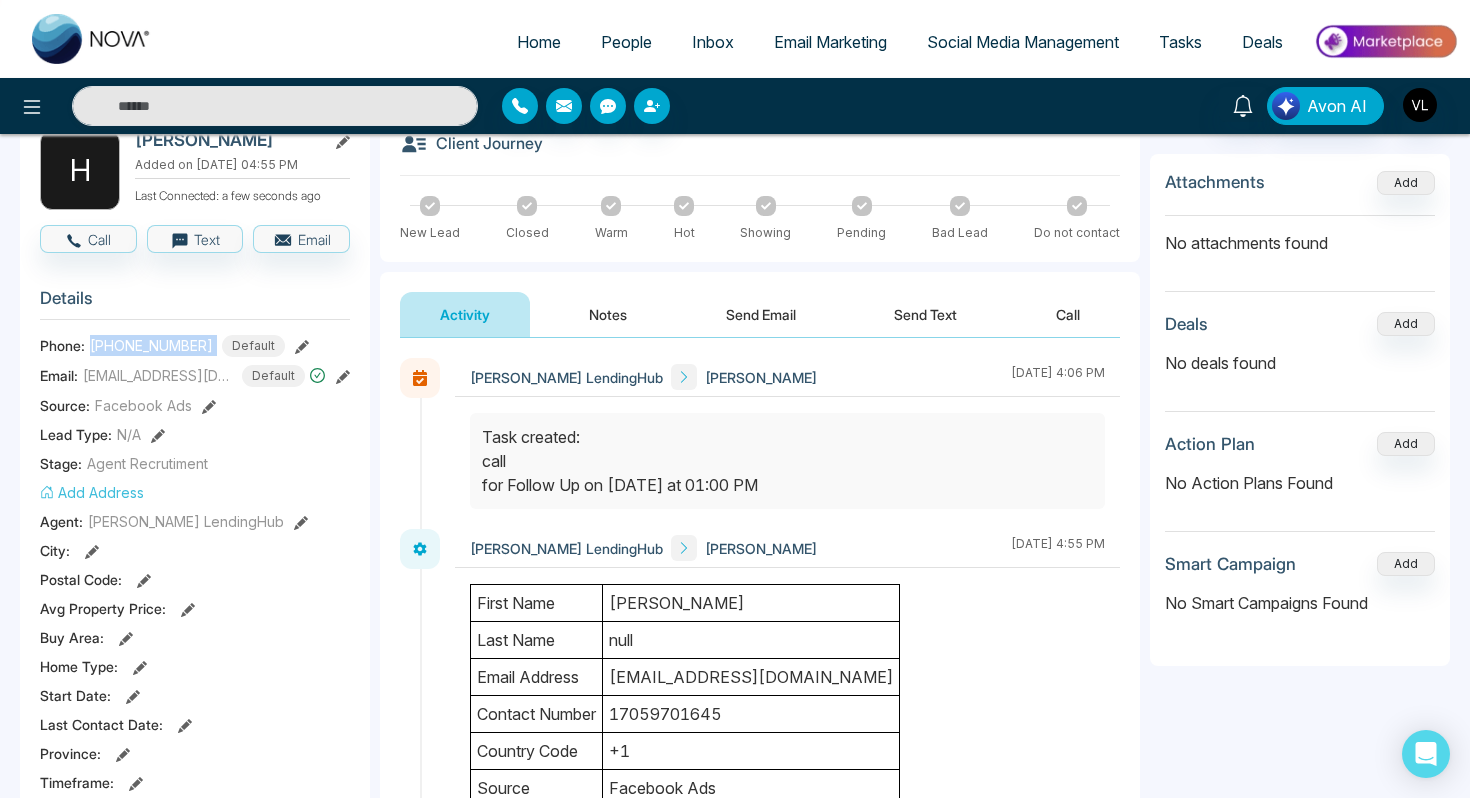 click on "[PHONE_NUMBER]" at bounding box center [151, 345] 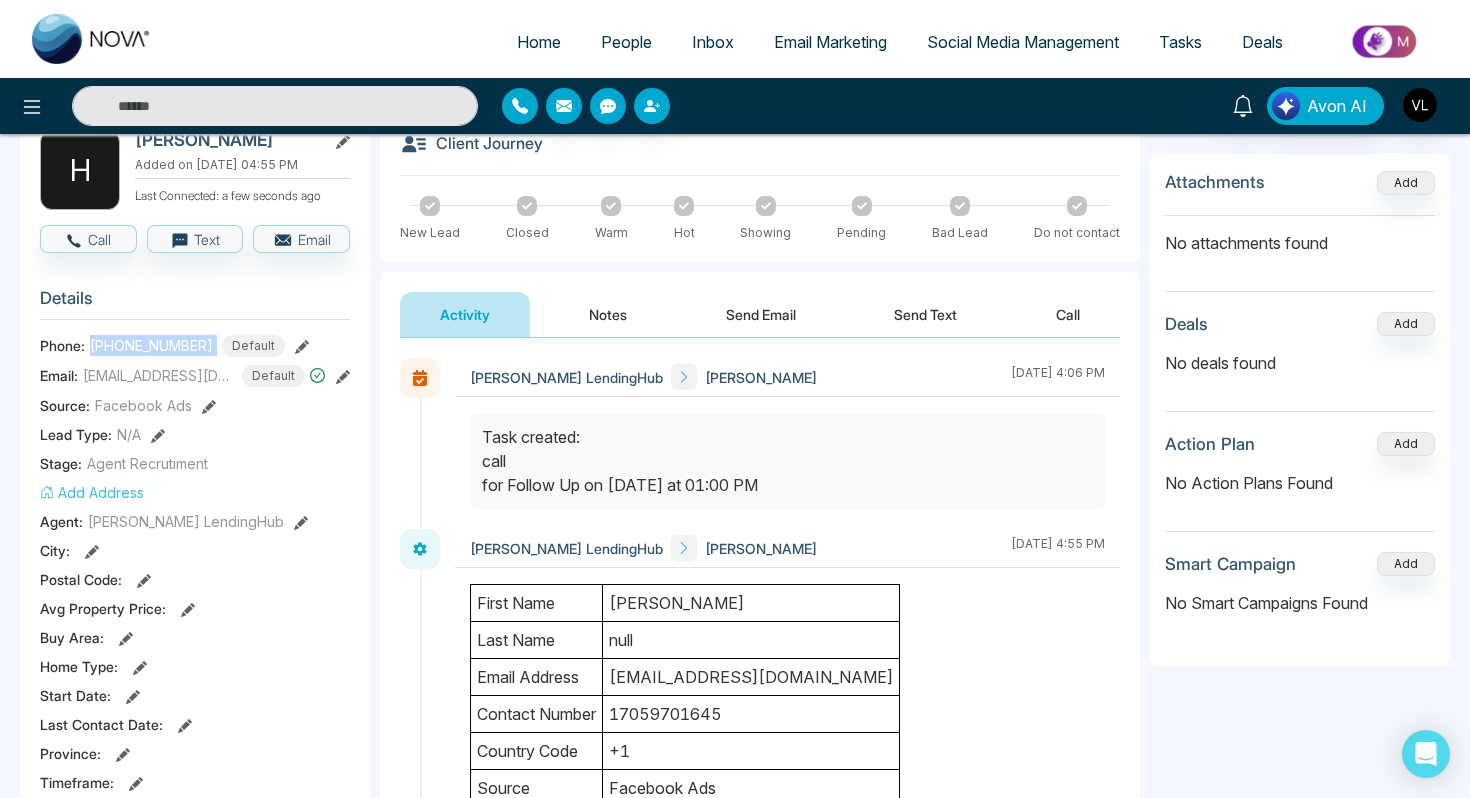 copy on "[PHONE_NUMBER]" 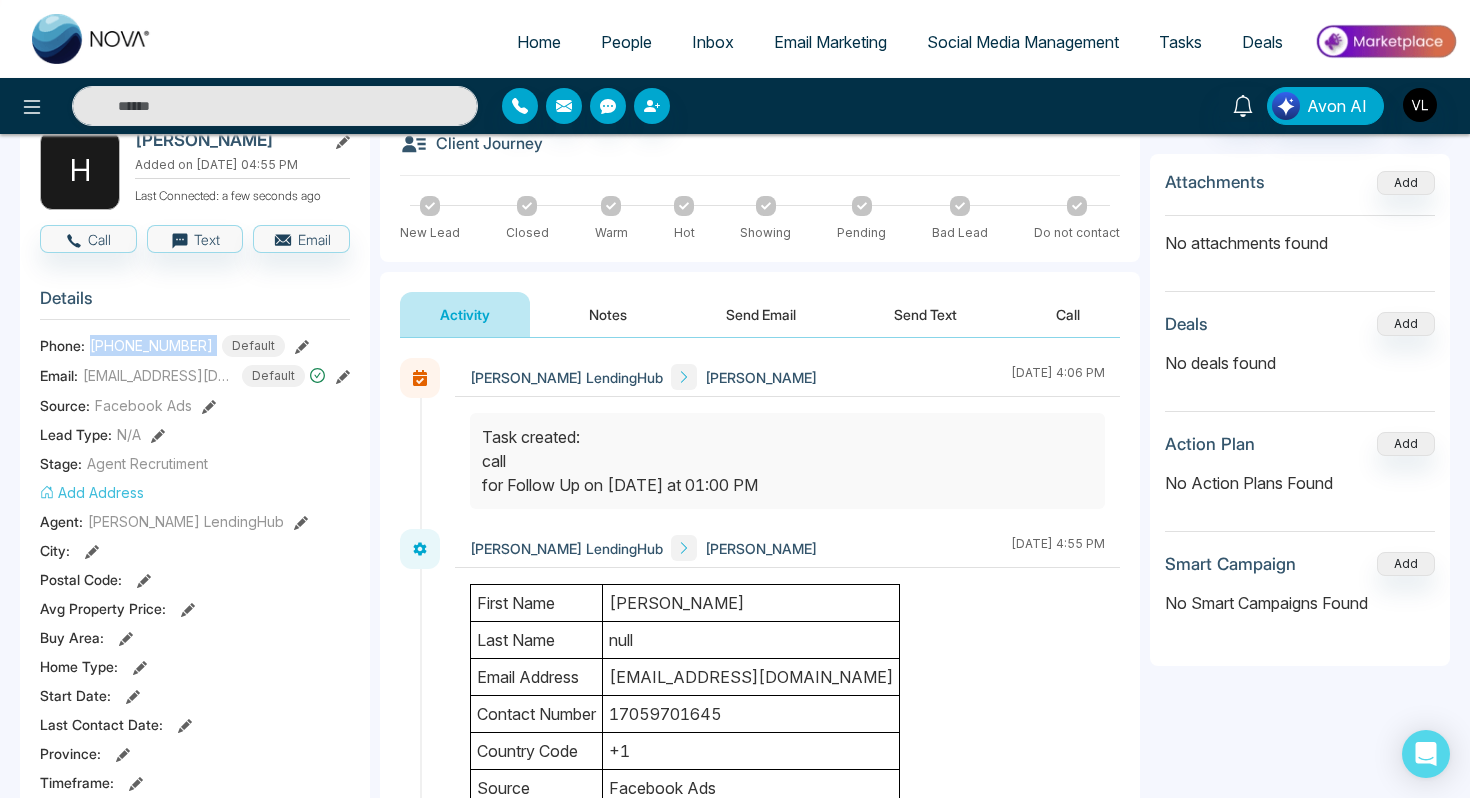 click on "Notes" at bounding box center (608, 314) 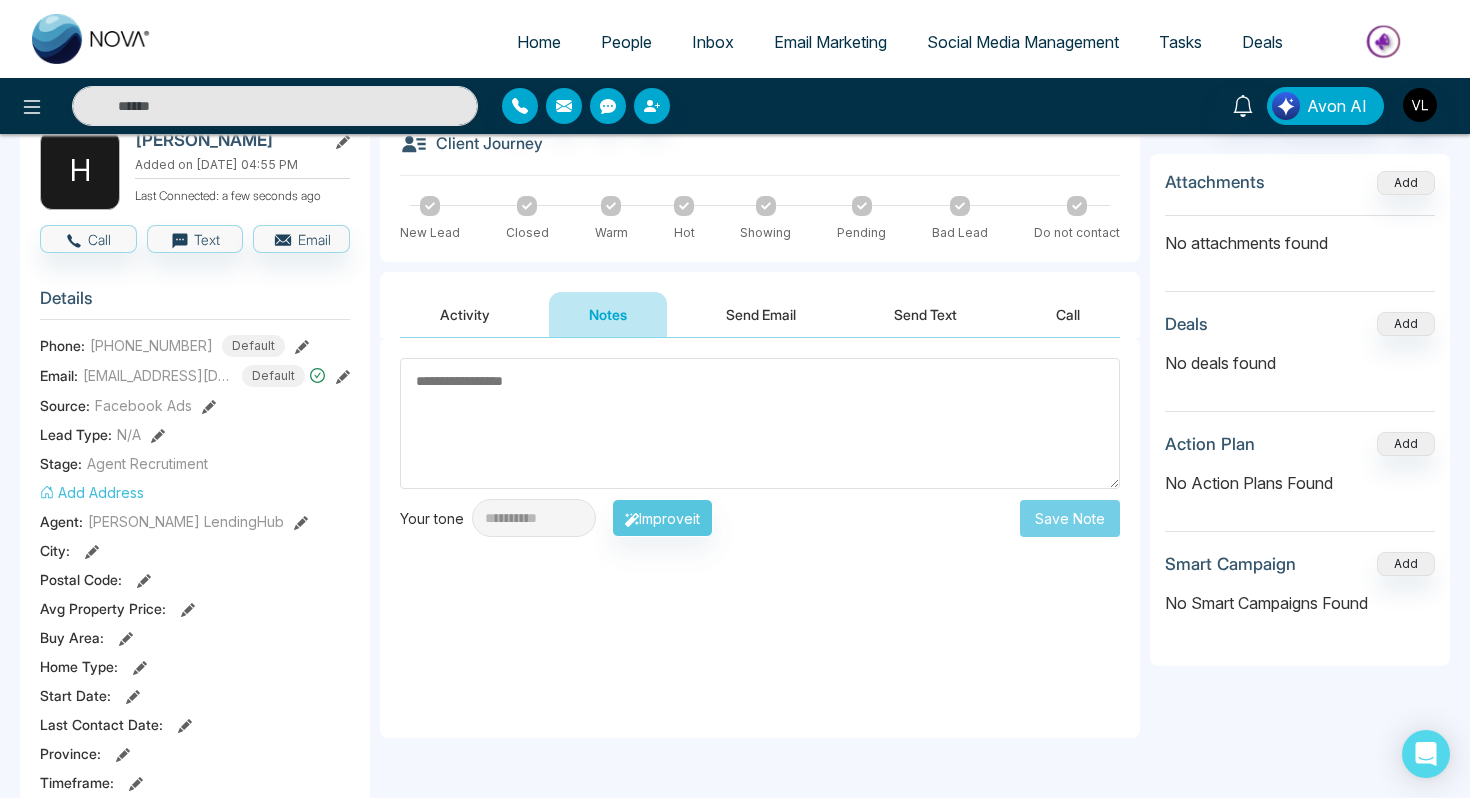 click on "Send Email" at bounding box center [761, 314] 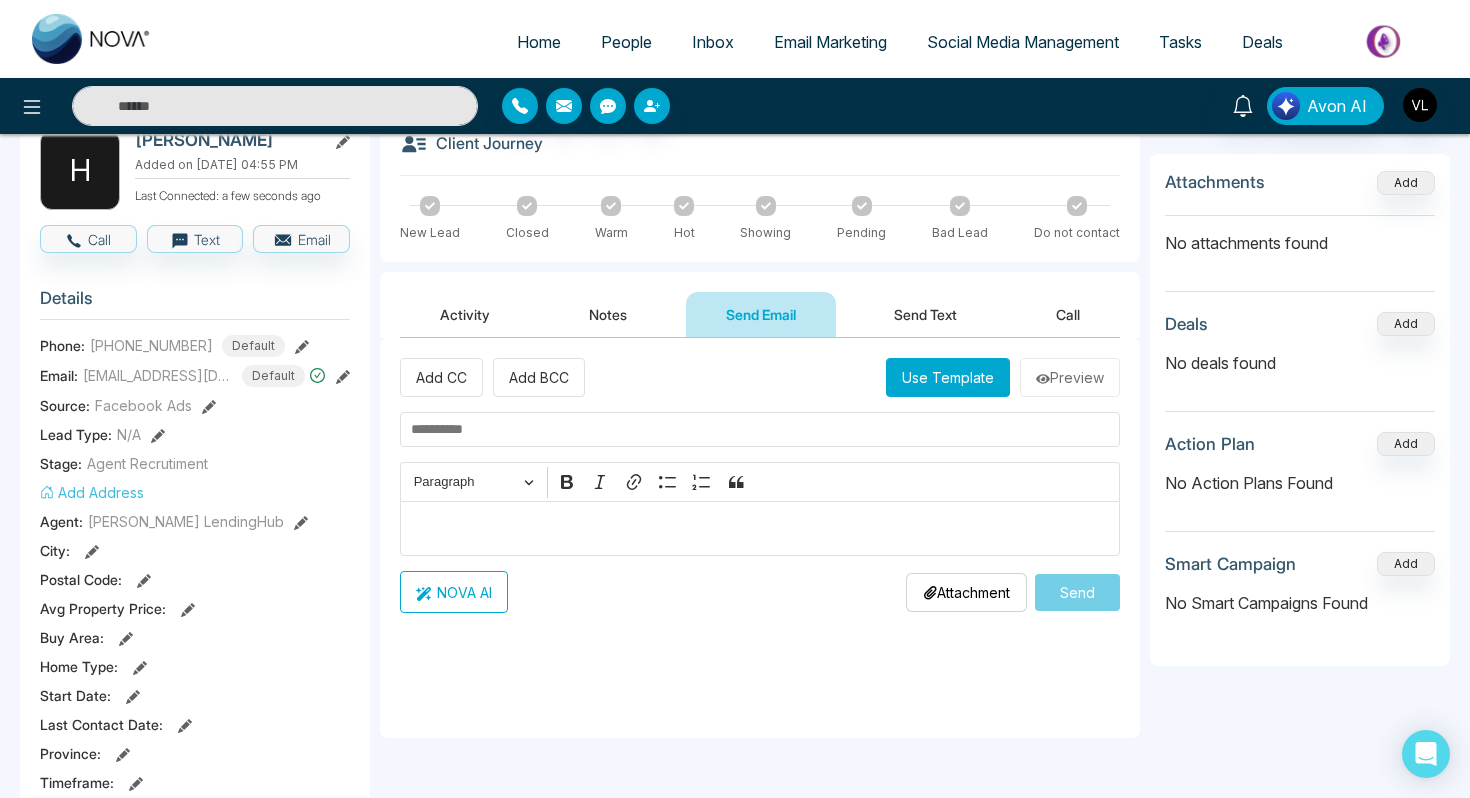 click at bounding box center (760, 528) 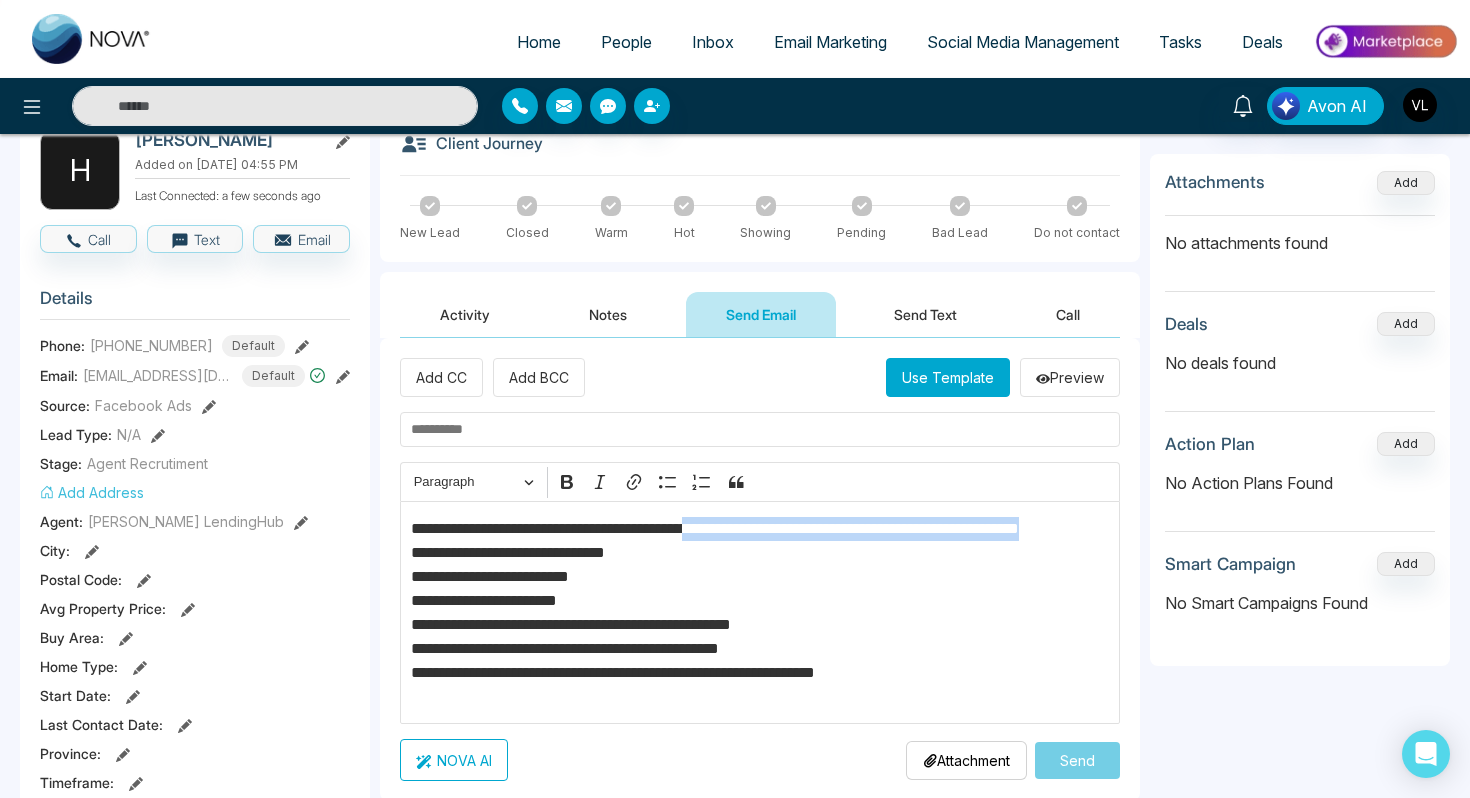 drag, startPoint x: 735, startPoint y: 535, endPoint x: 776, endPoint y: 558, distance: 47.010635 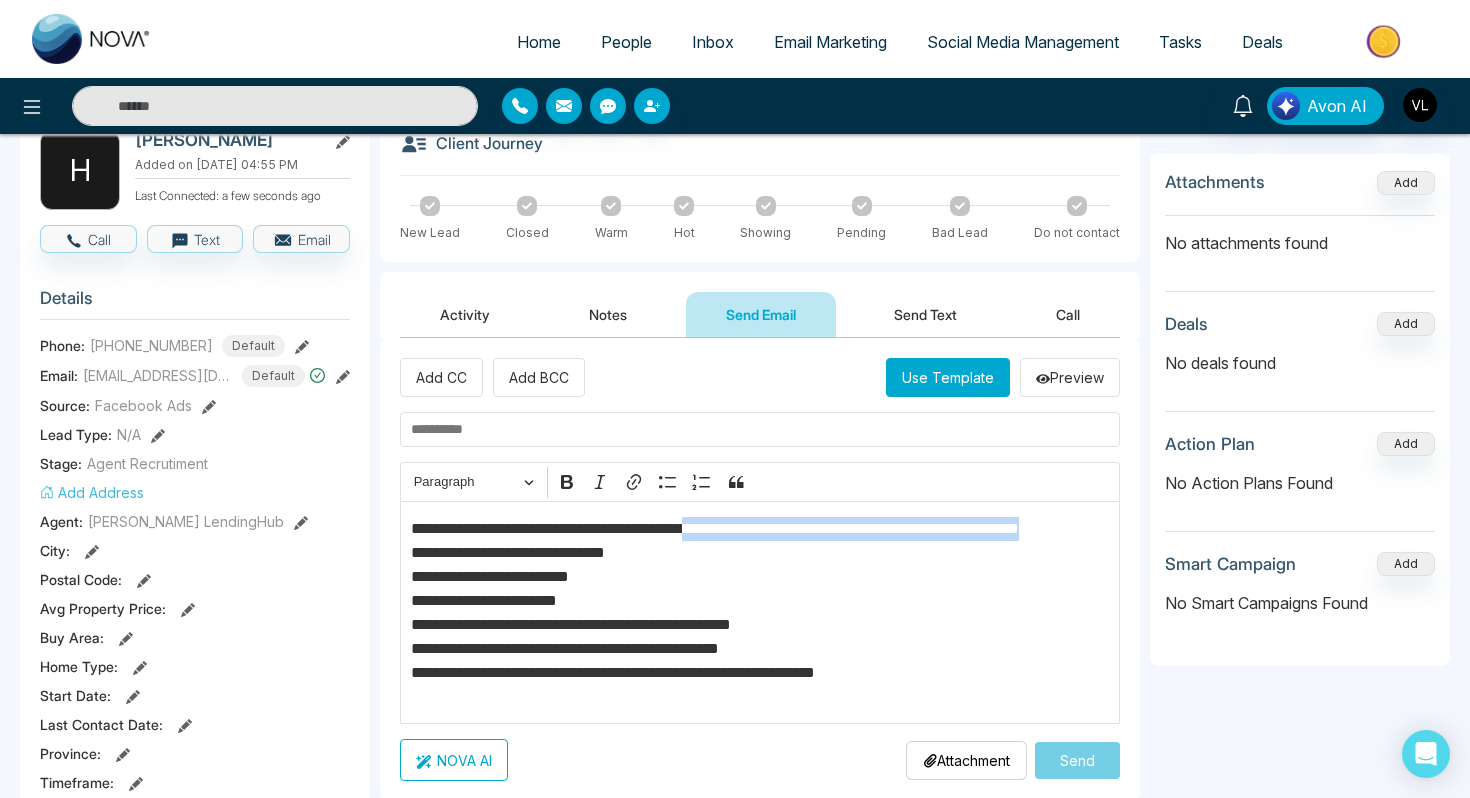 click on "**********" at bounding box center (760, 613) 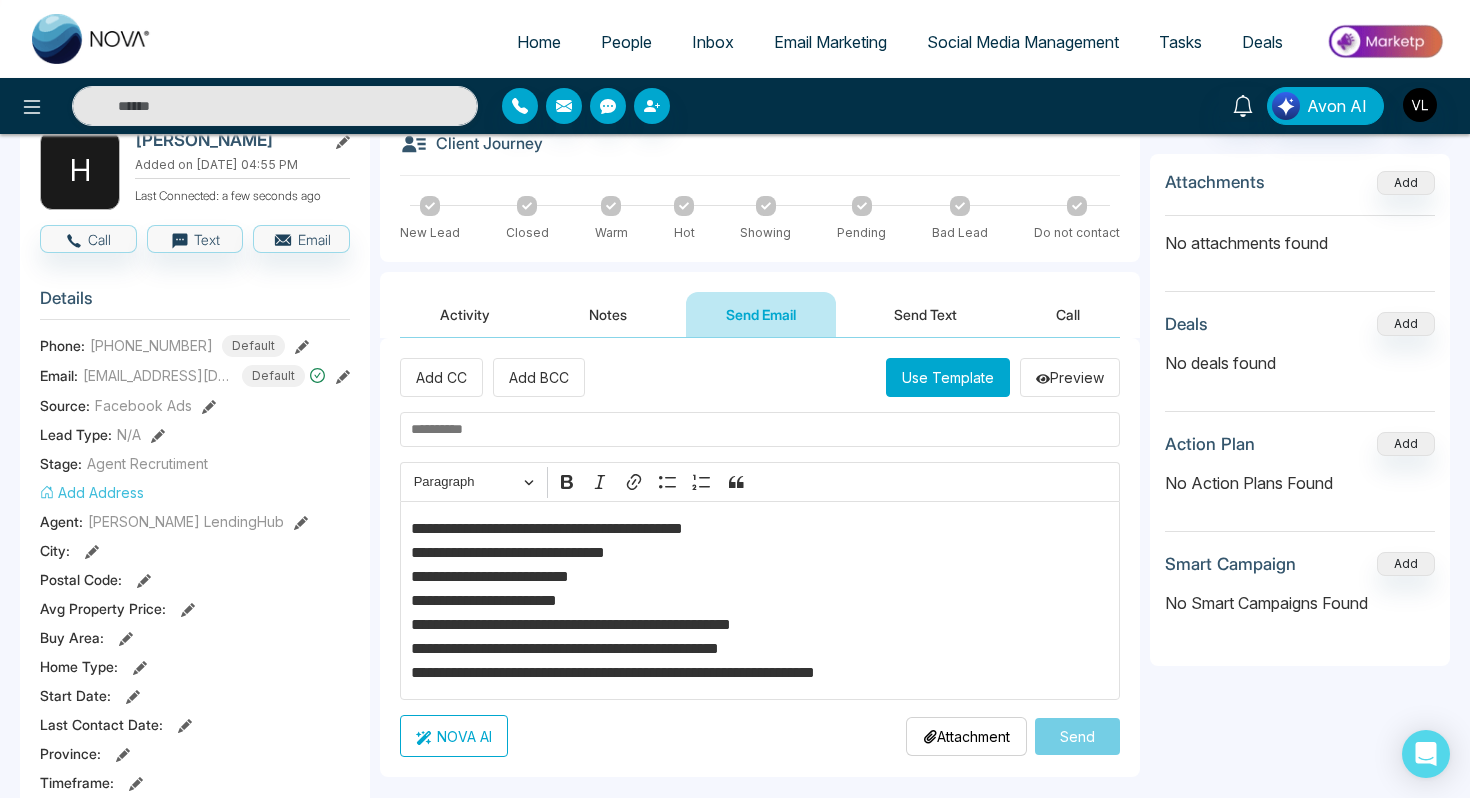 click on "NOVA AI" at bounding box center (454, 736) 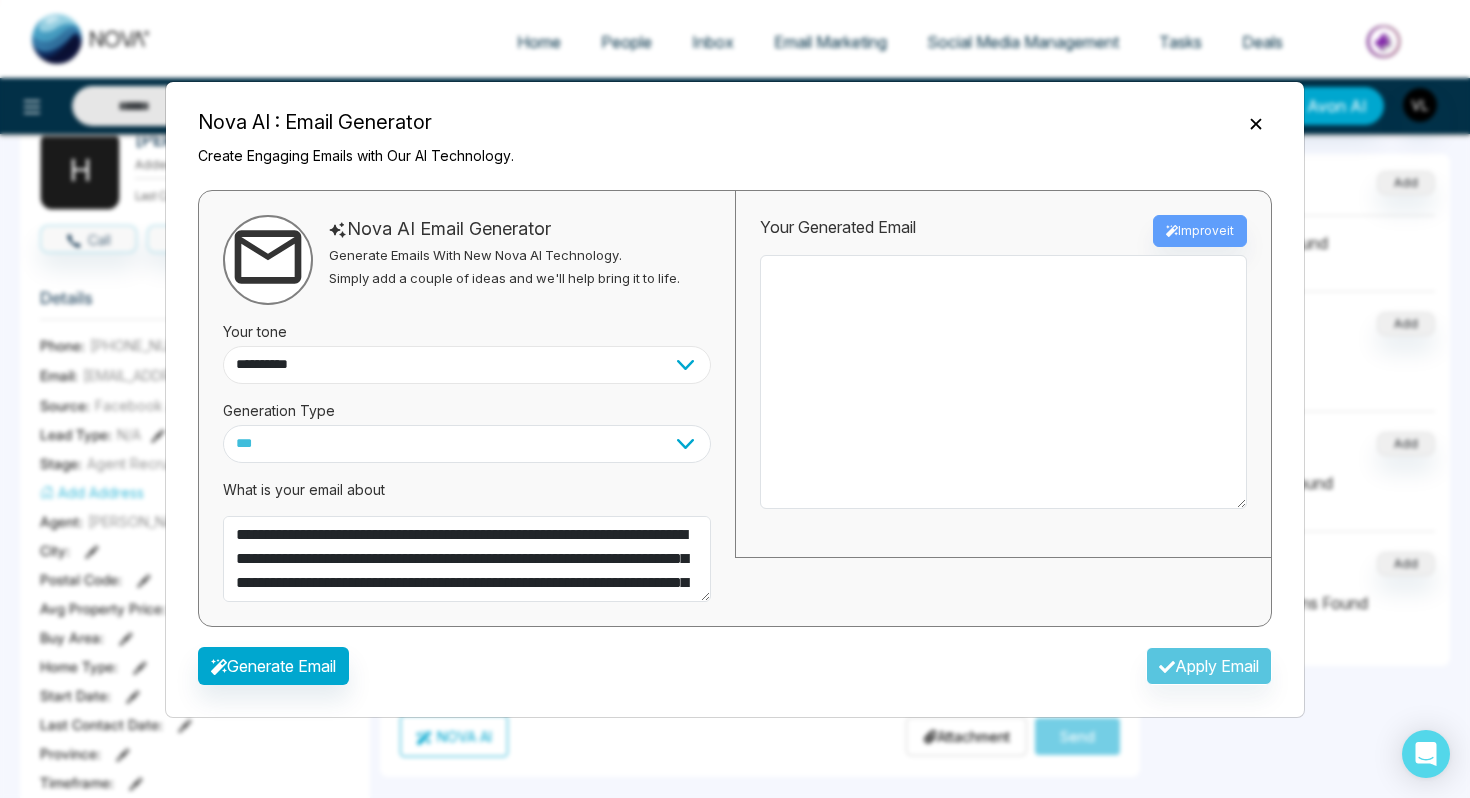 click on "**********" at bounding box center (467, 365) 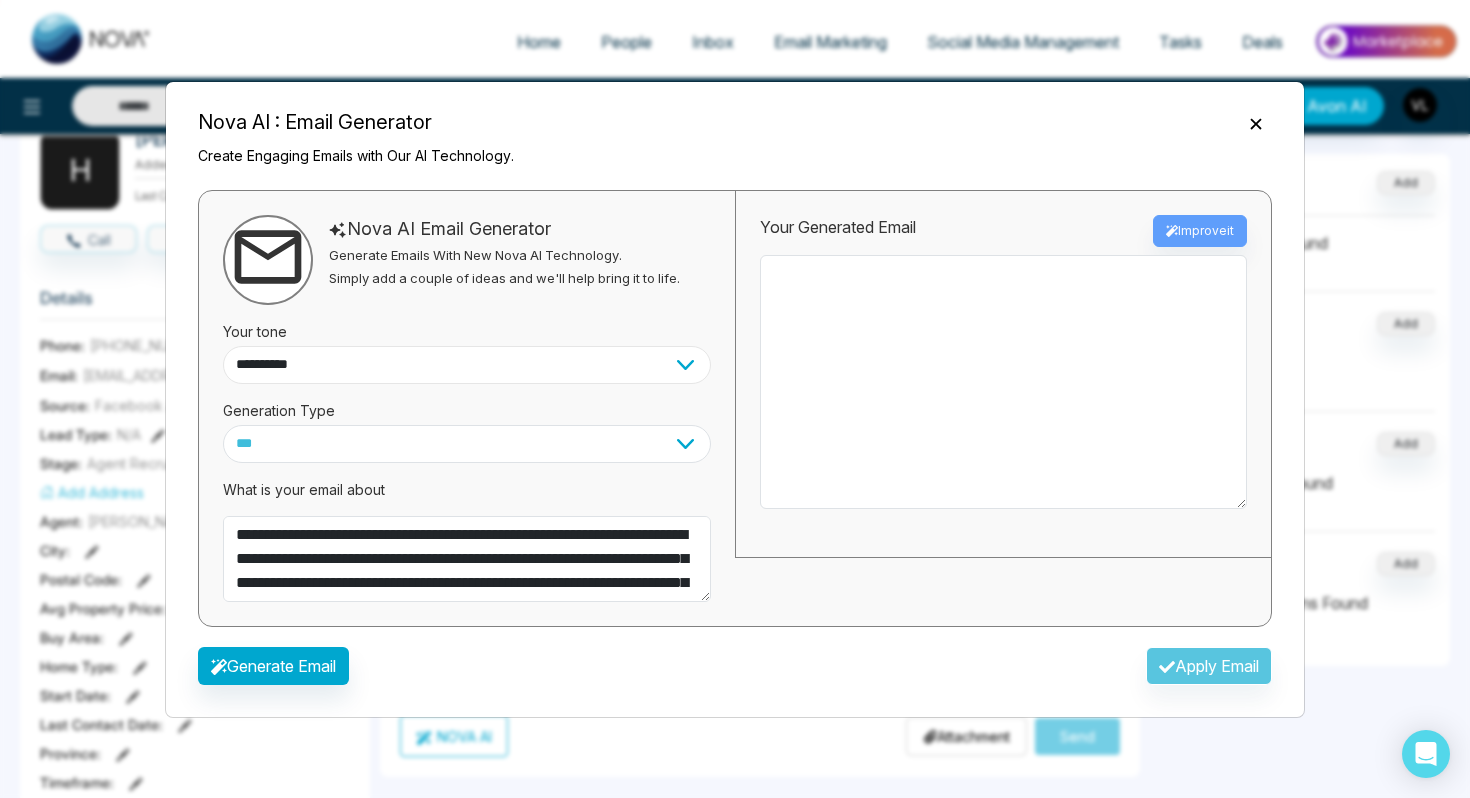 select on "**********" 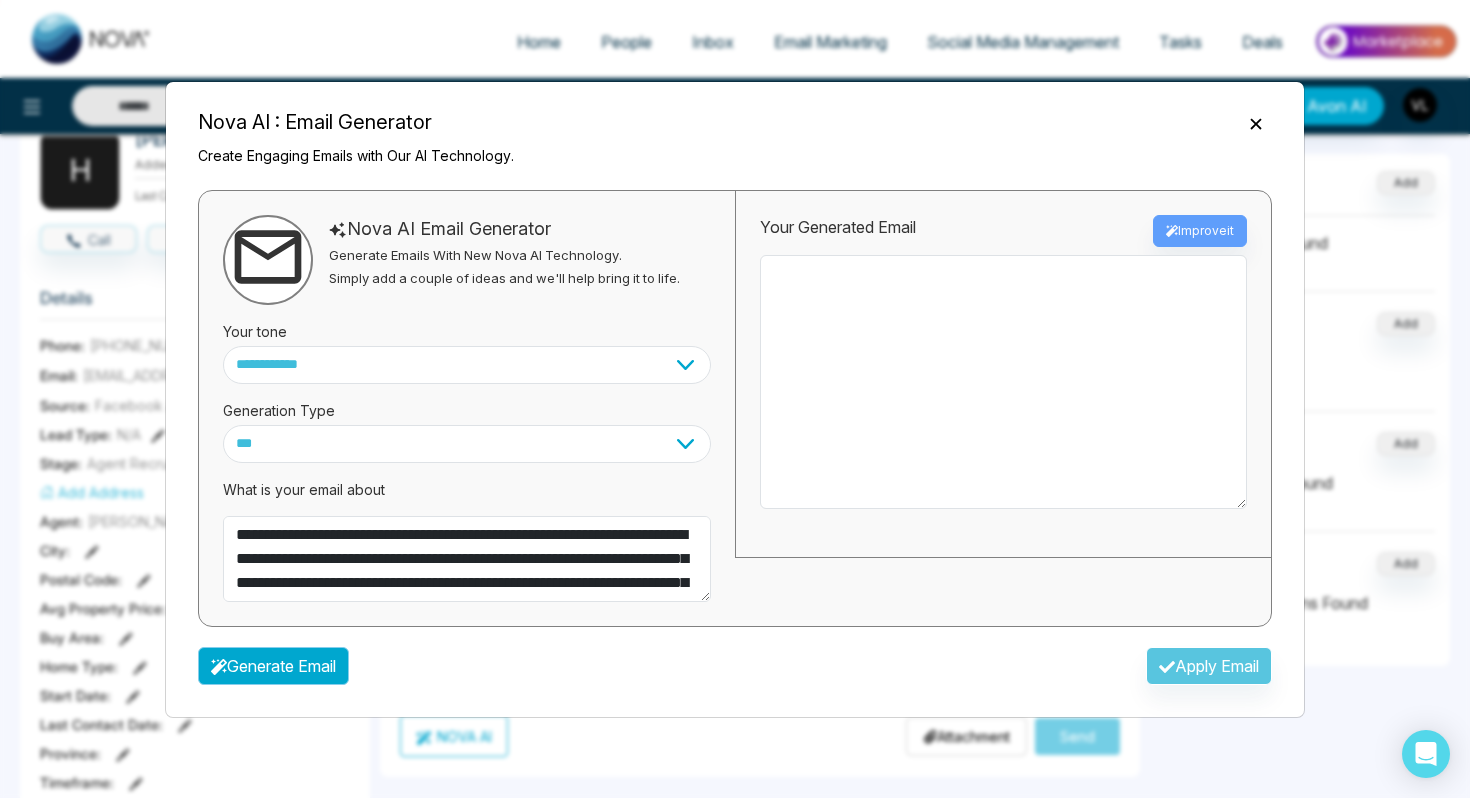 click on "Generate Email" at bounding box center (273, 666) 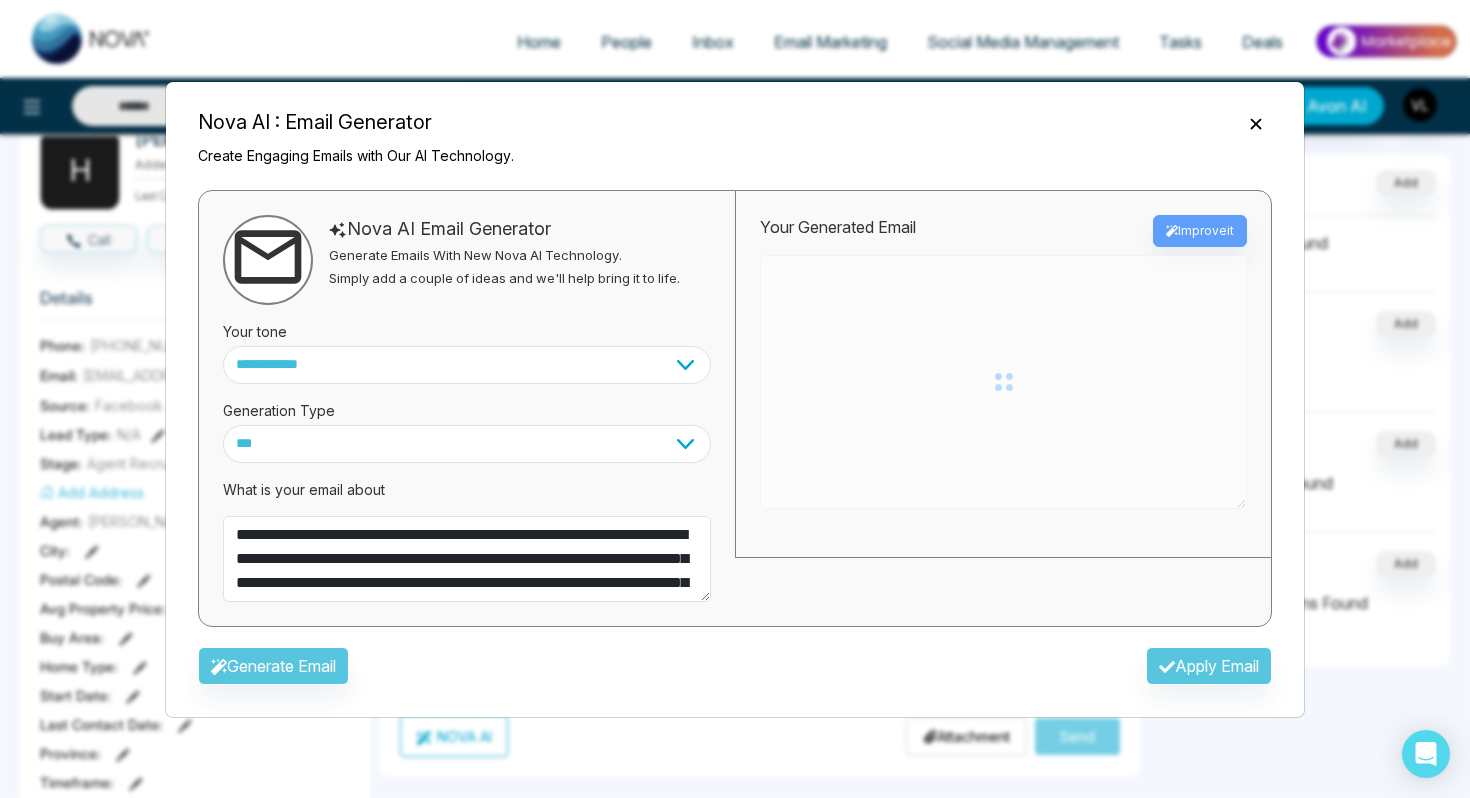 type on "**********" 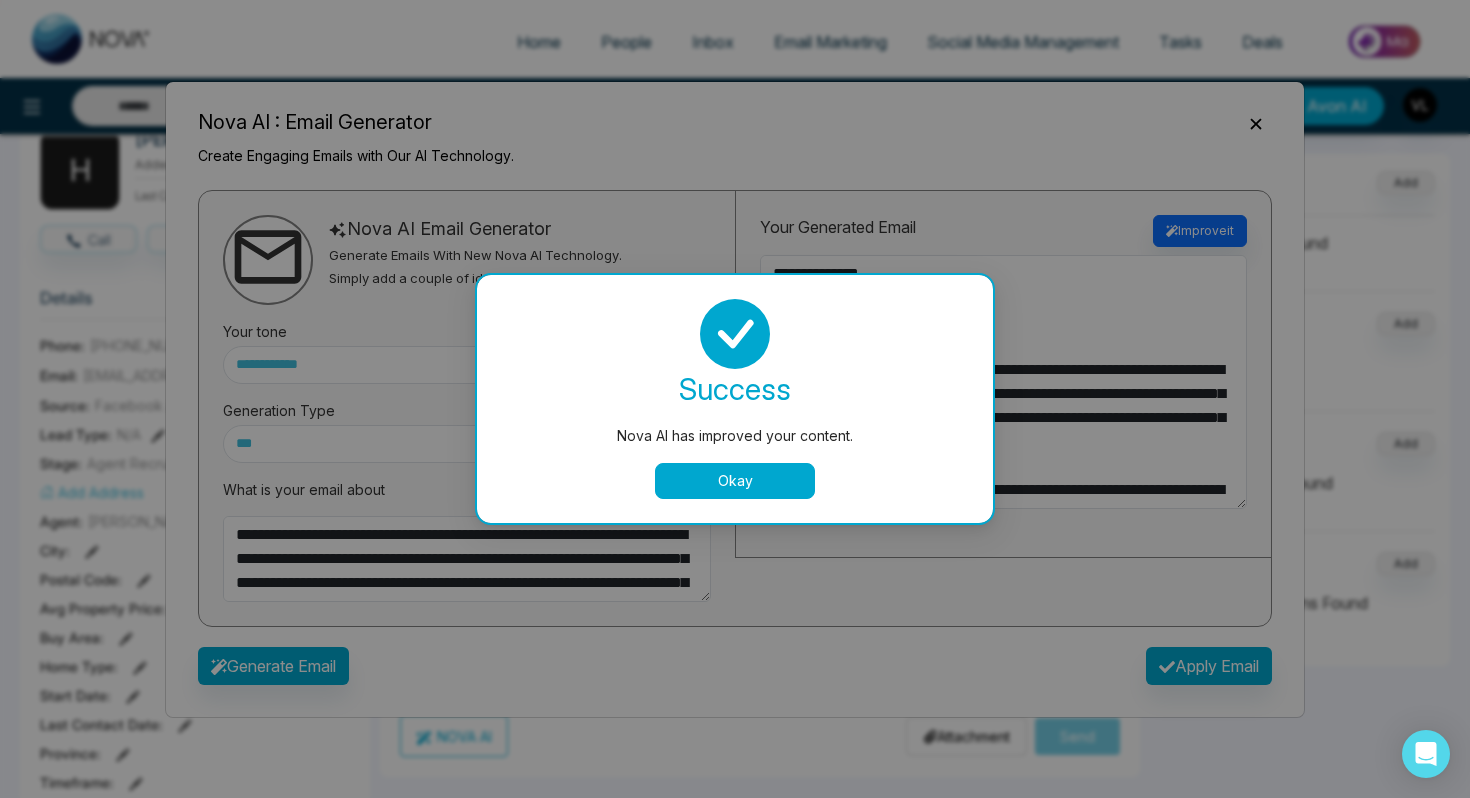 click on "Okay" at bounding box center [735, 481] 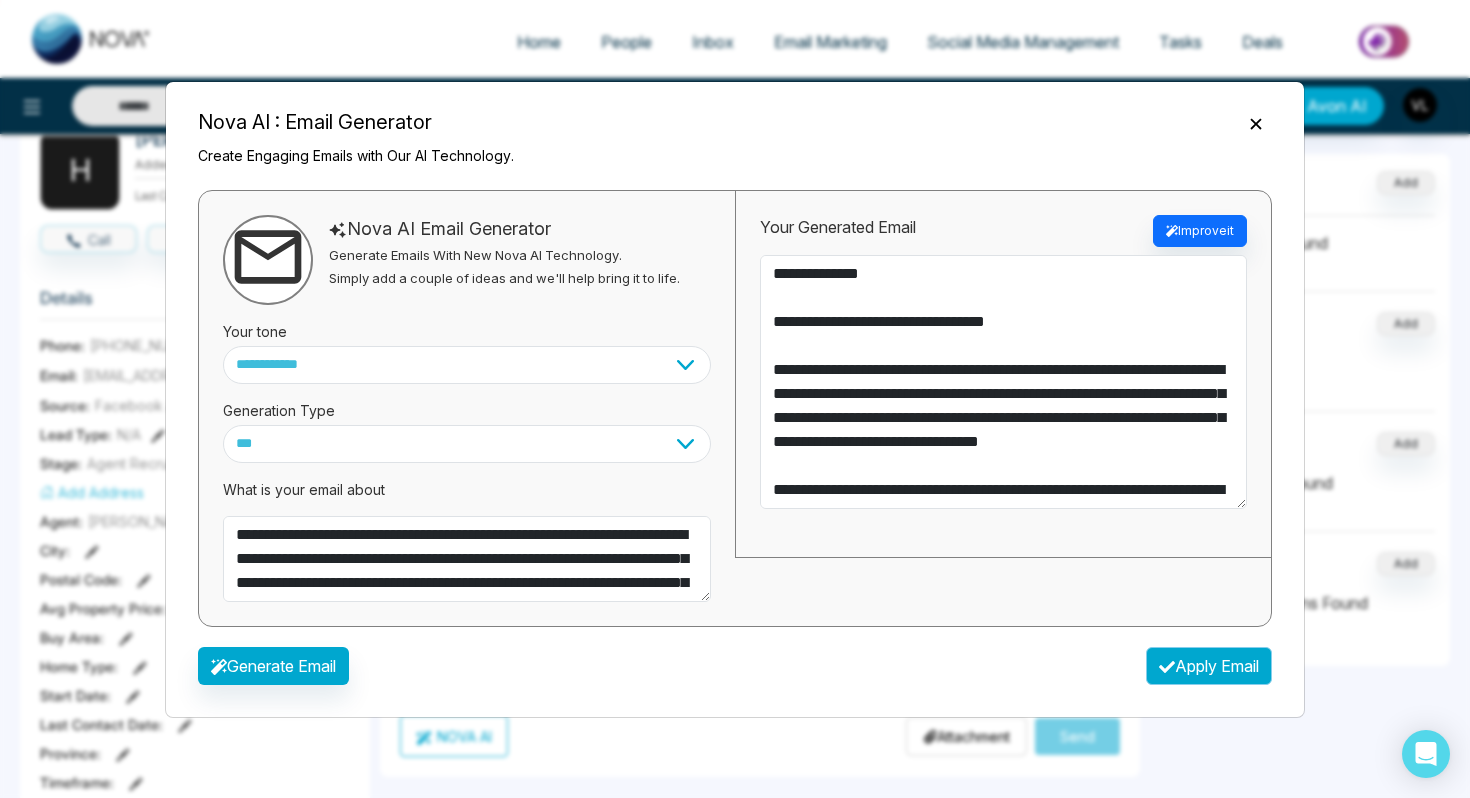 click on "Apply Email" at bounding box center [1209, 666] 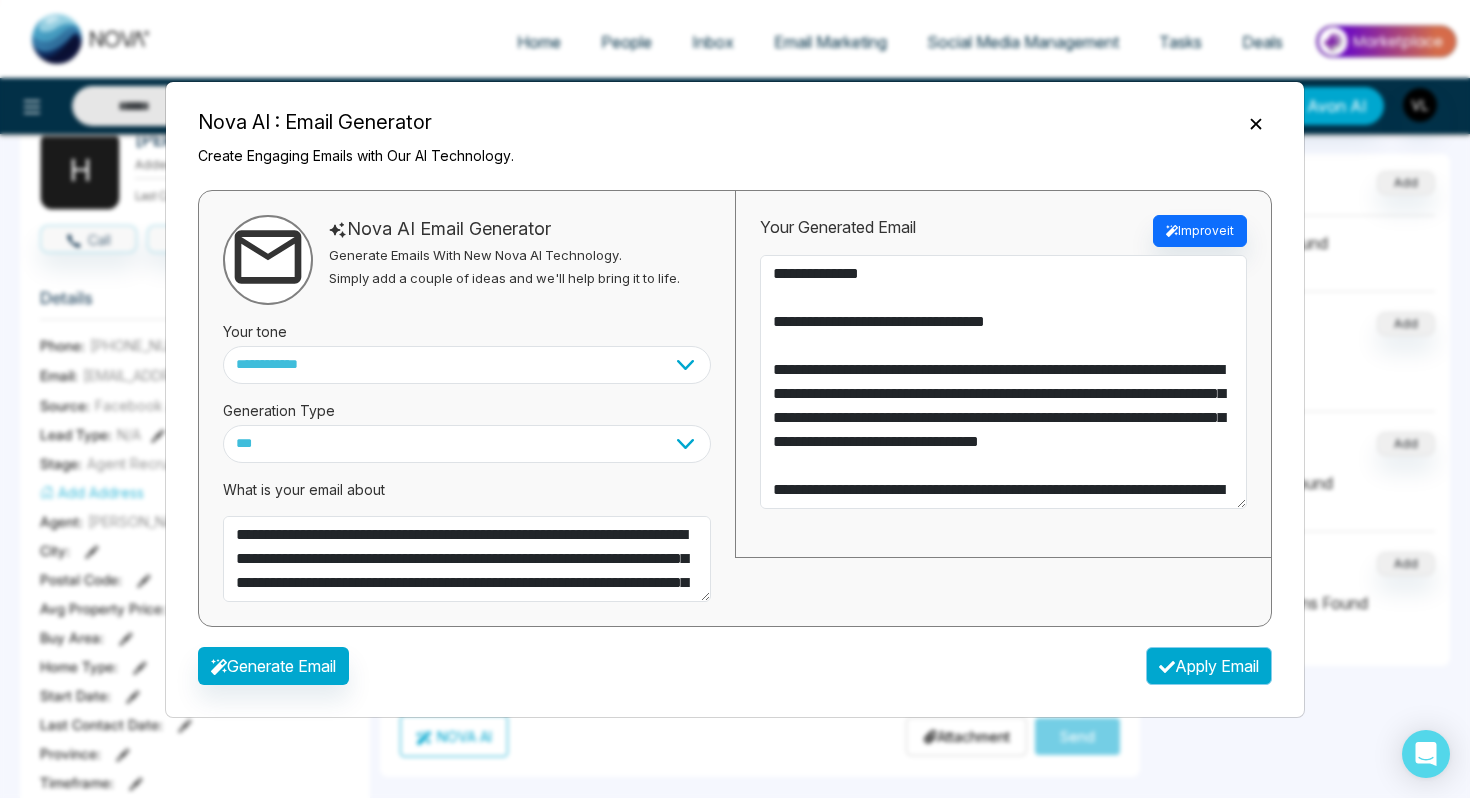 type on "**********" 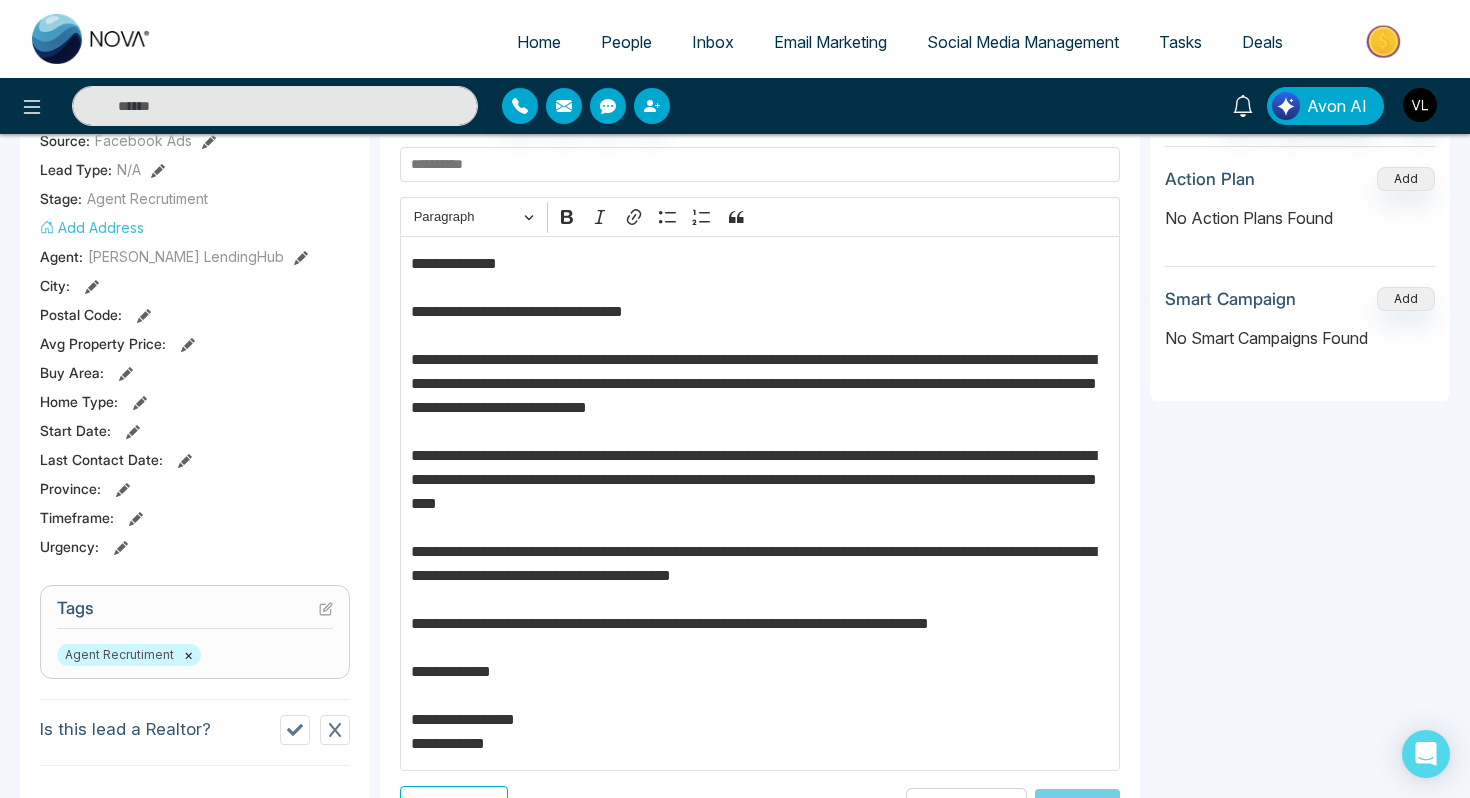 scroll, scrollTop: 377, scrollLeft: 0, axis: vertical 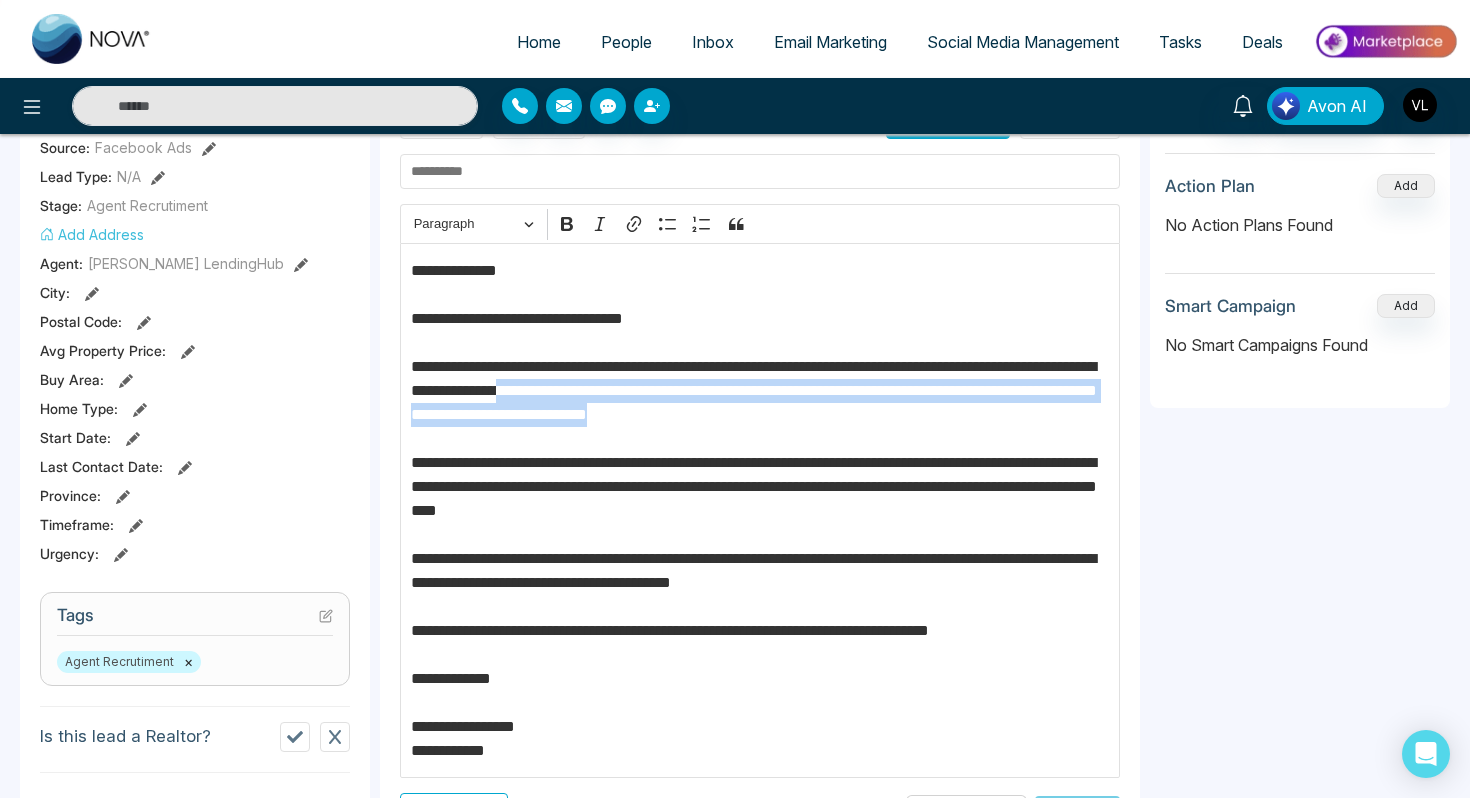 drag, startPoint x: 680, startPoint y: 389, endPoint x: 959, endPoint y: 417, distance: 280.4015 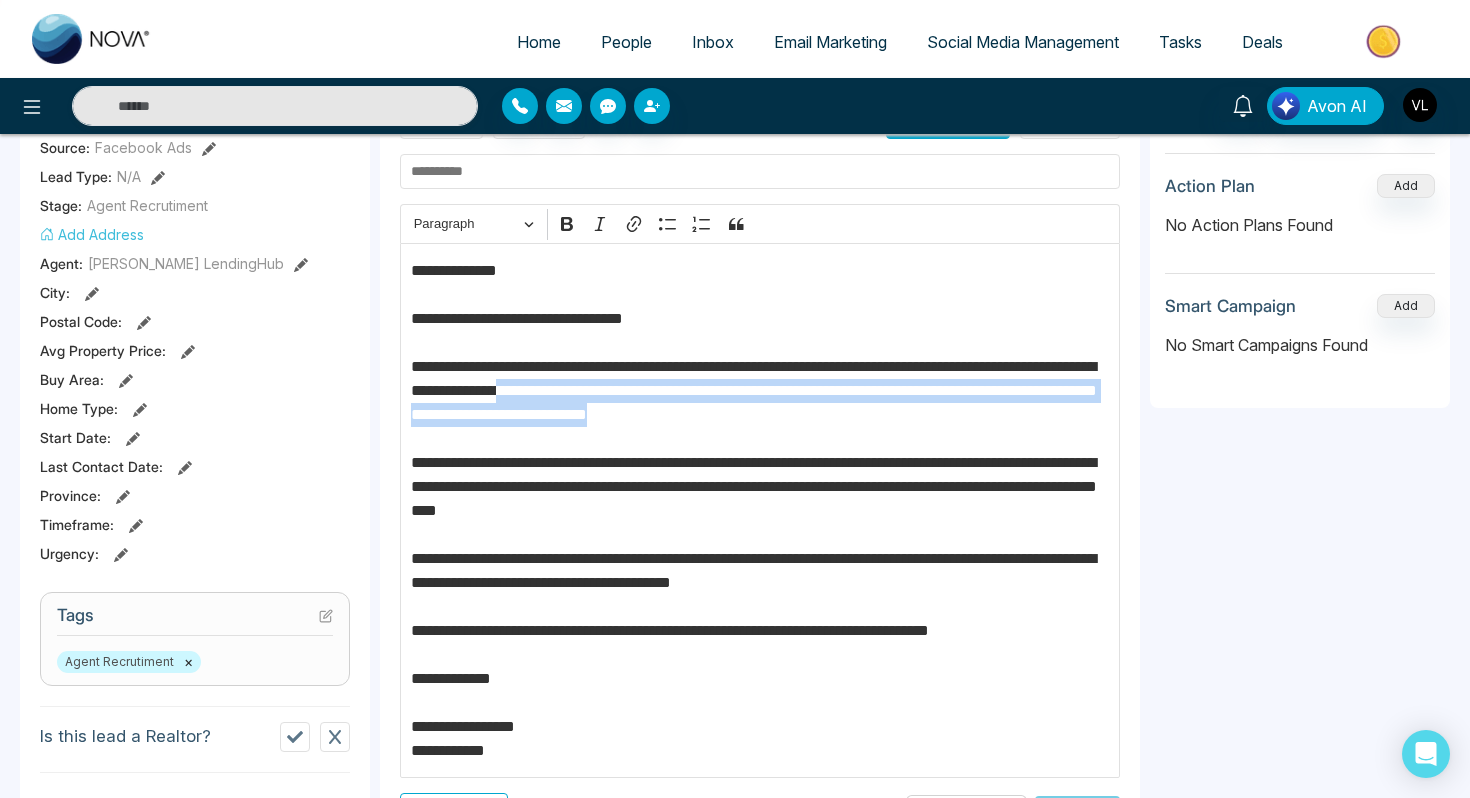 click on "**********" at bounding box center (760, 511) 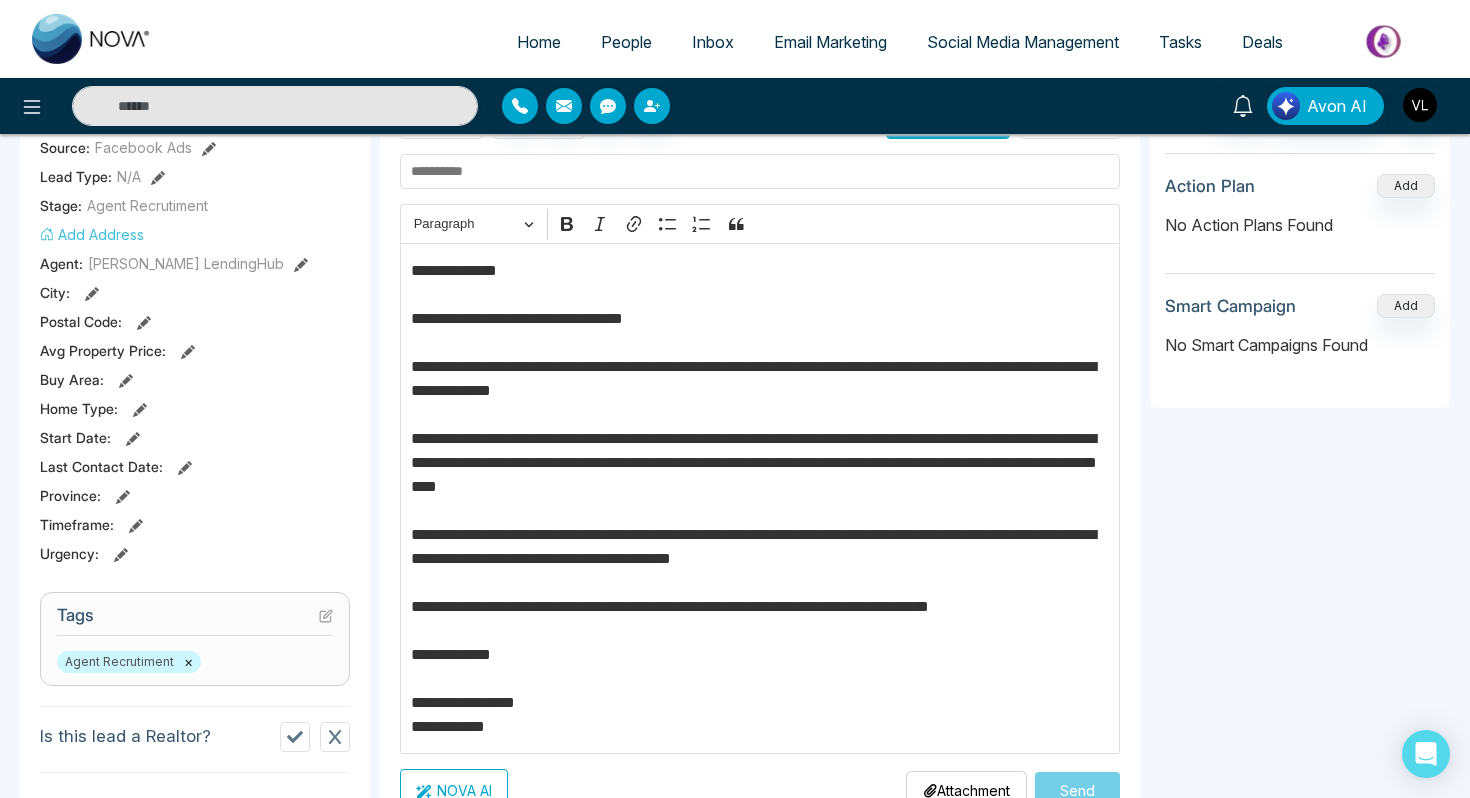 click at bounding box center [760, 171] 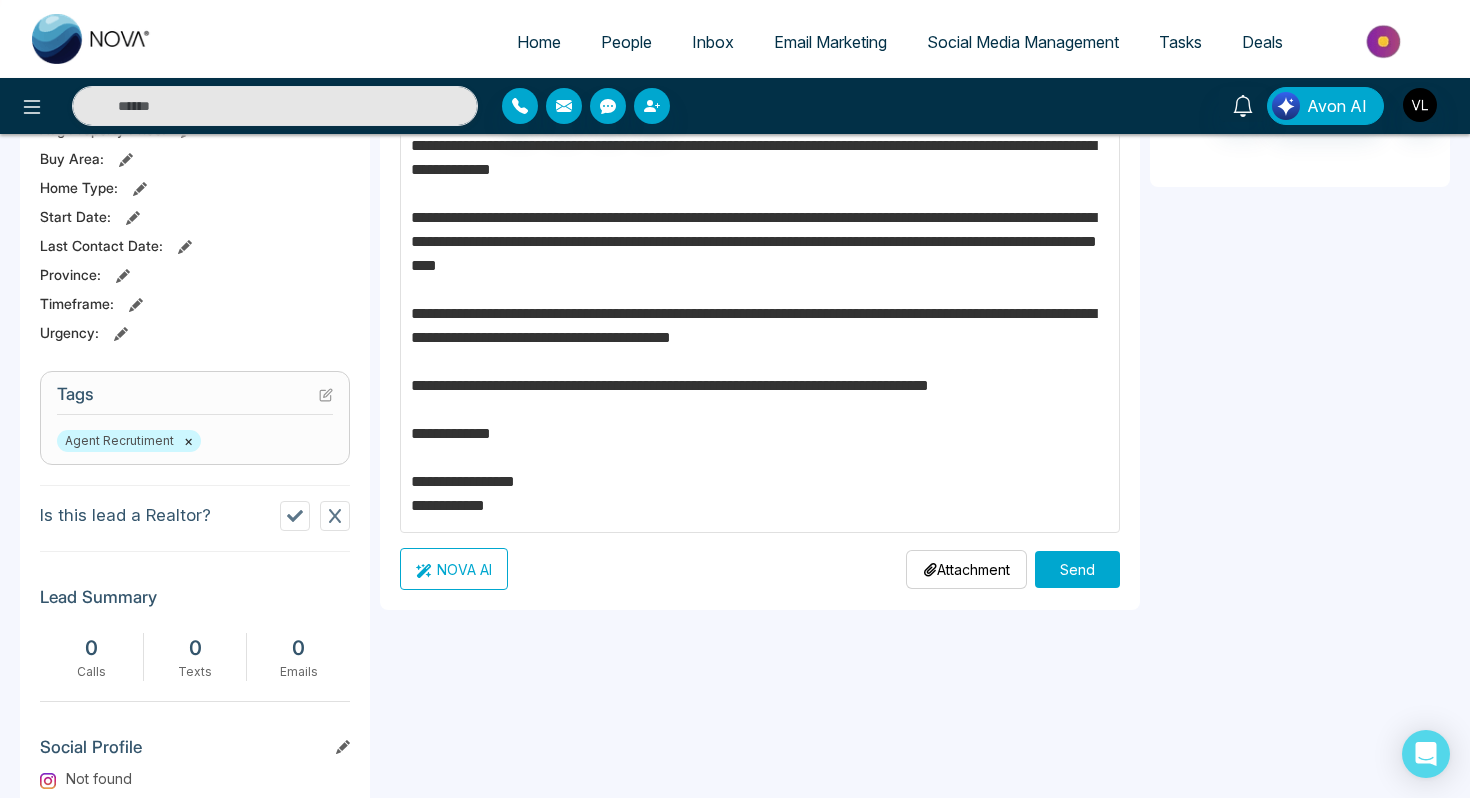 scroll, scrollTop: 612, scrollLeft: 0, axis: vertical 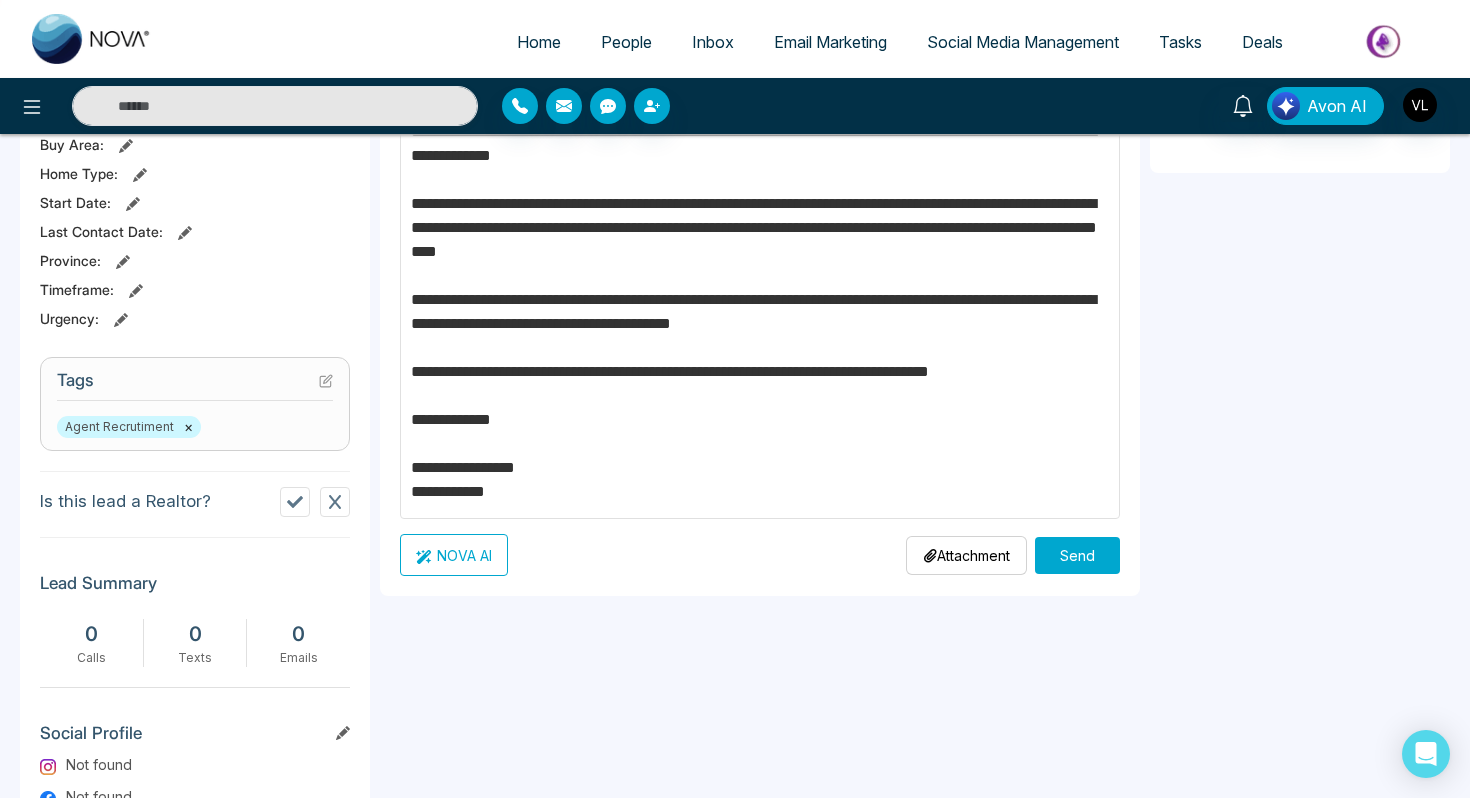 type on "**********" 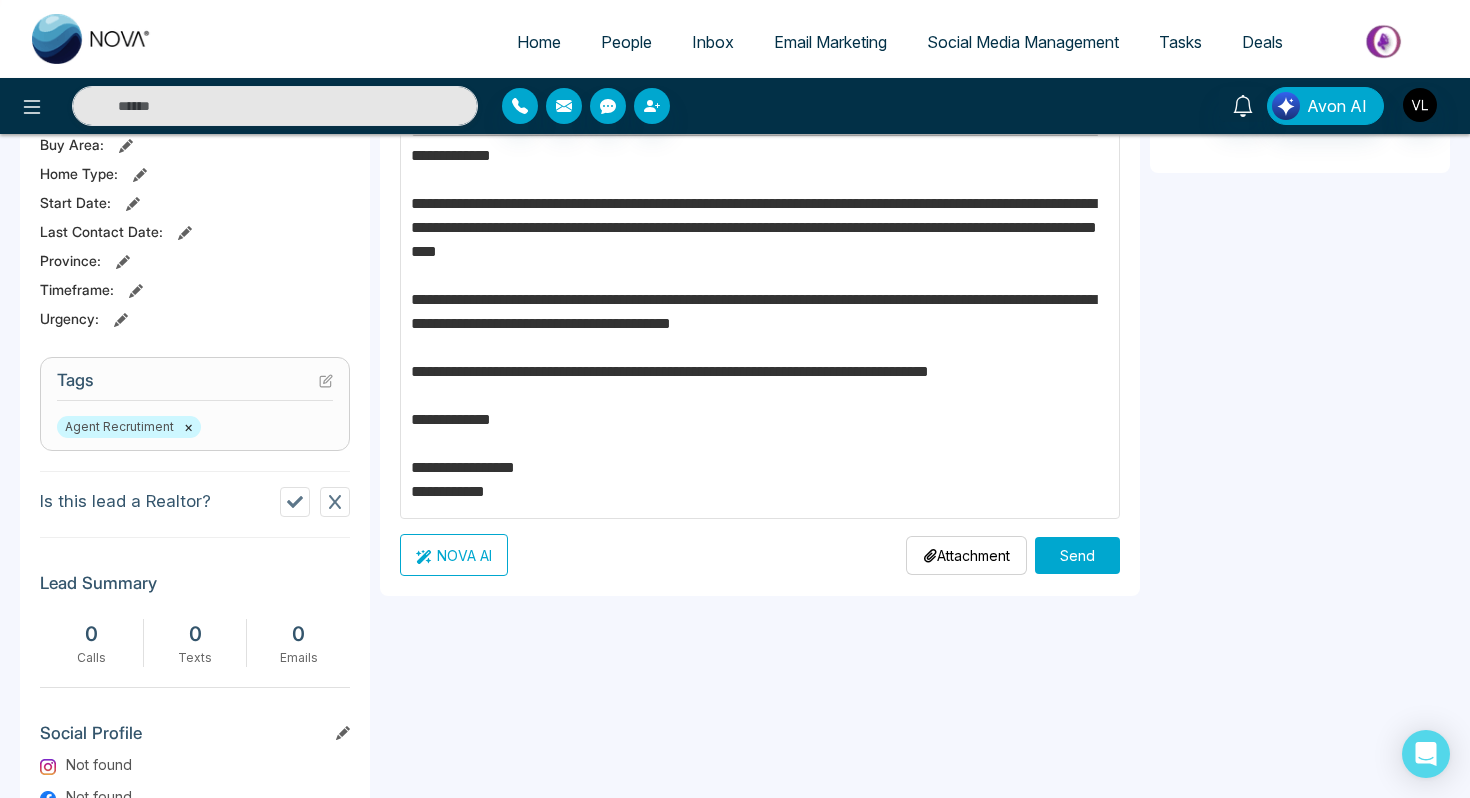 click on "Send" at bounding box center [1077, 555] 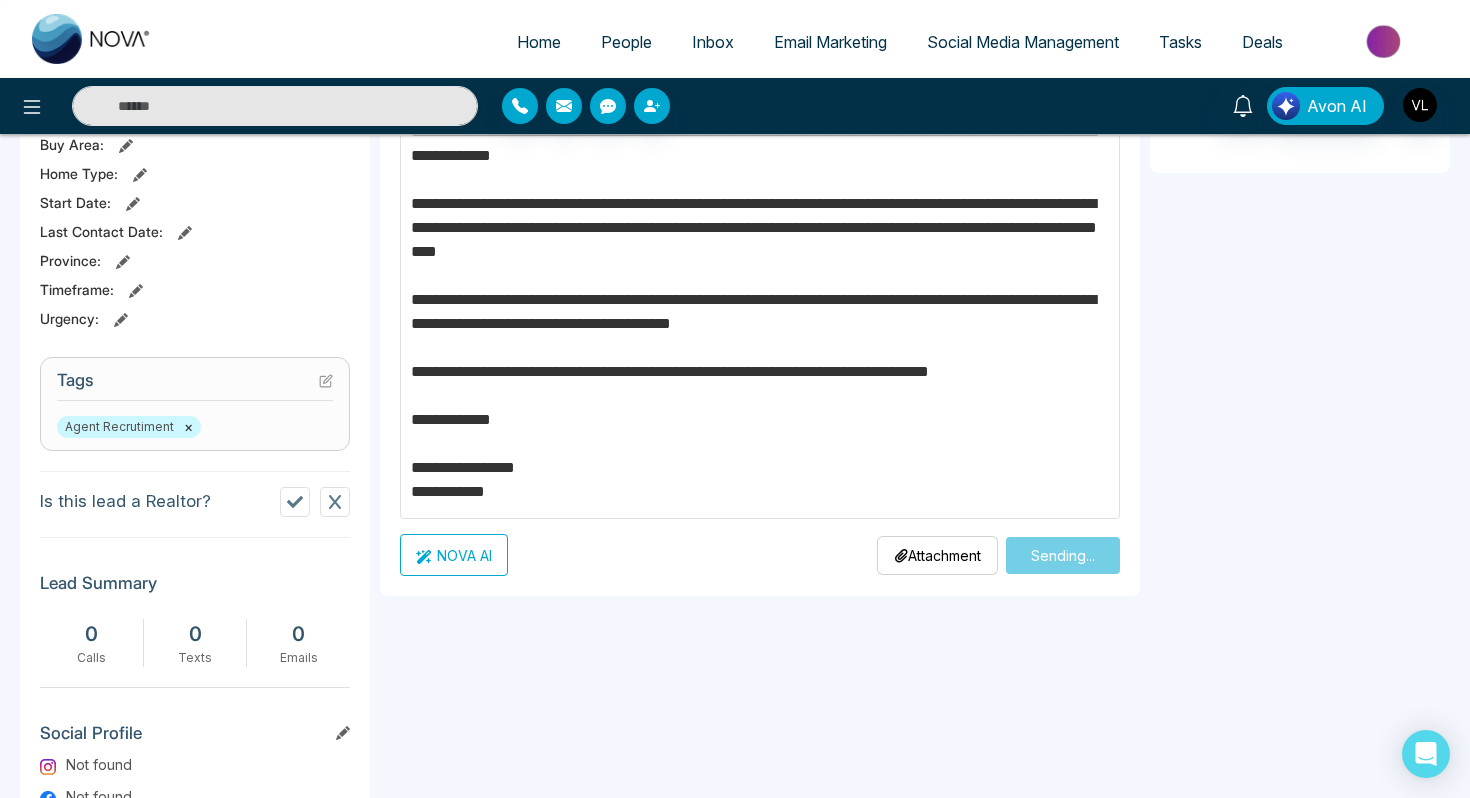 type 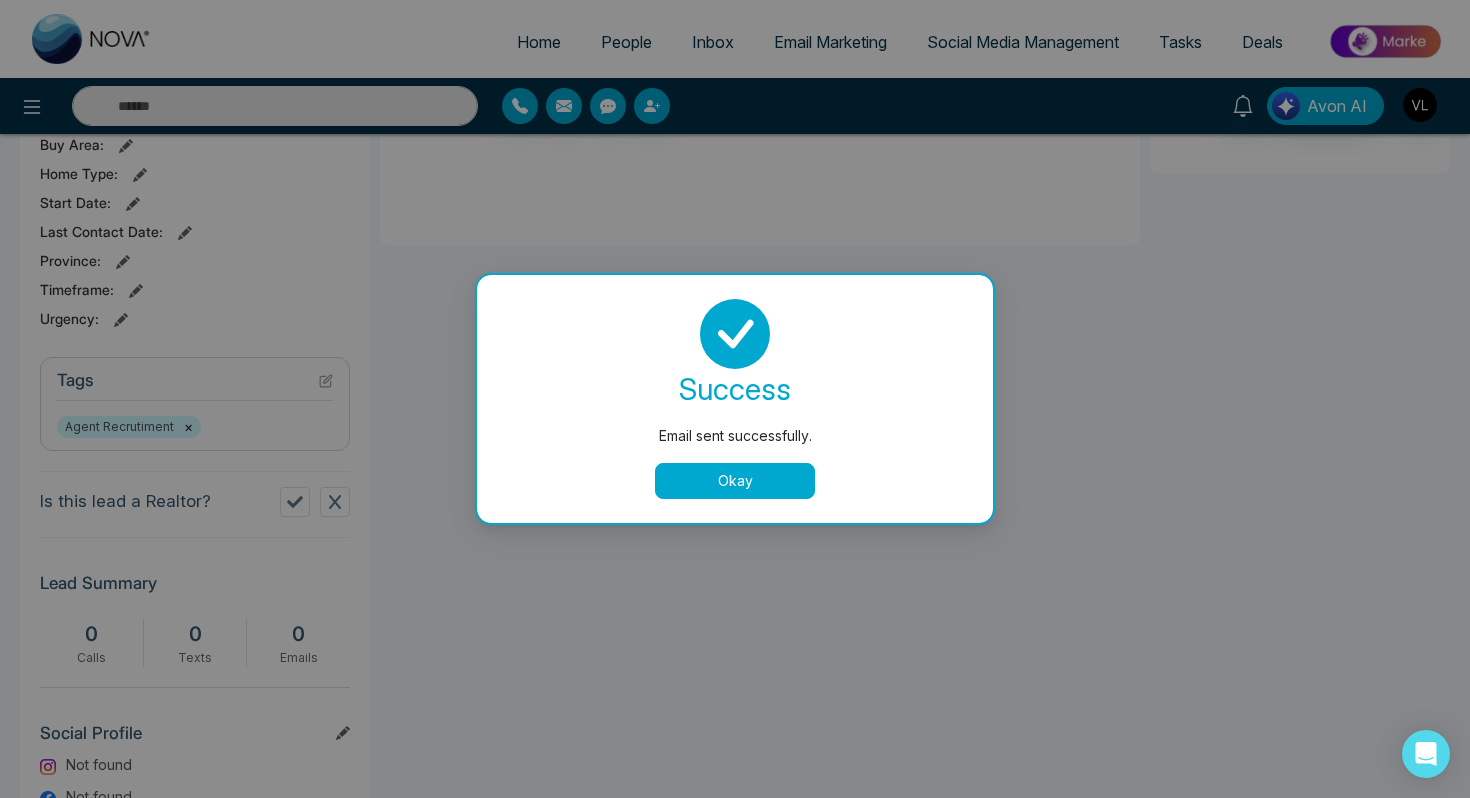 click on "Okay" at bounding box center [735, 481] 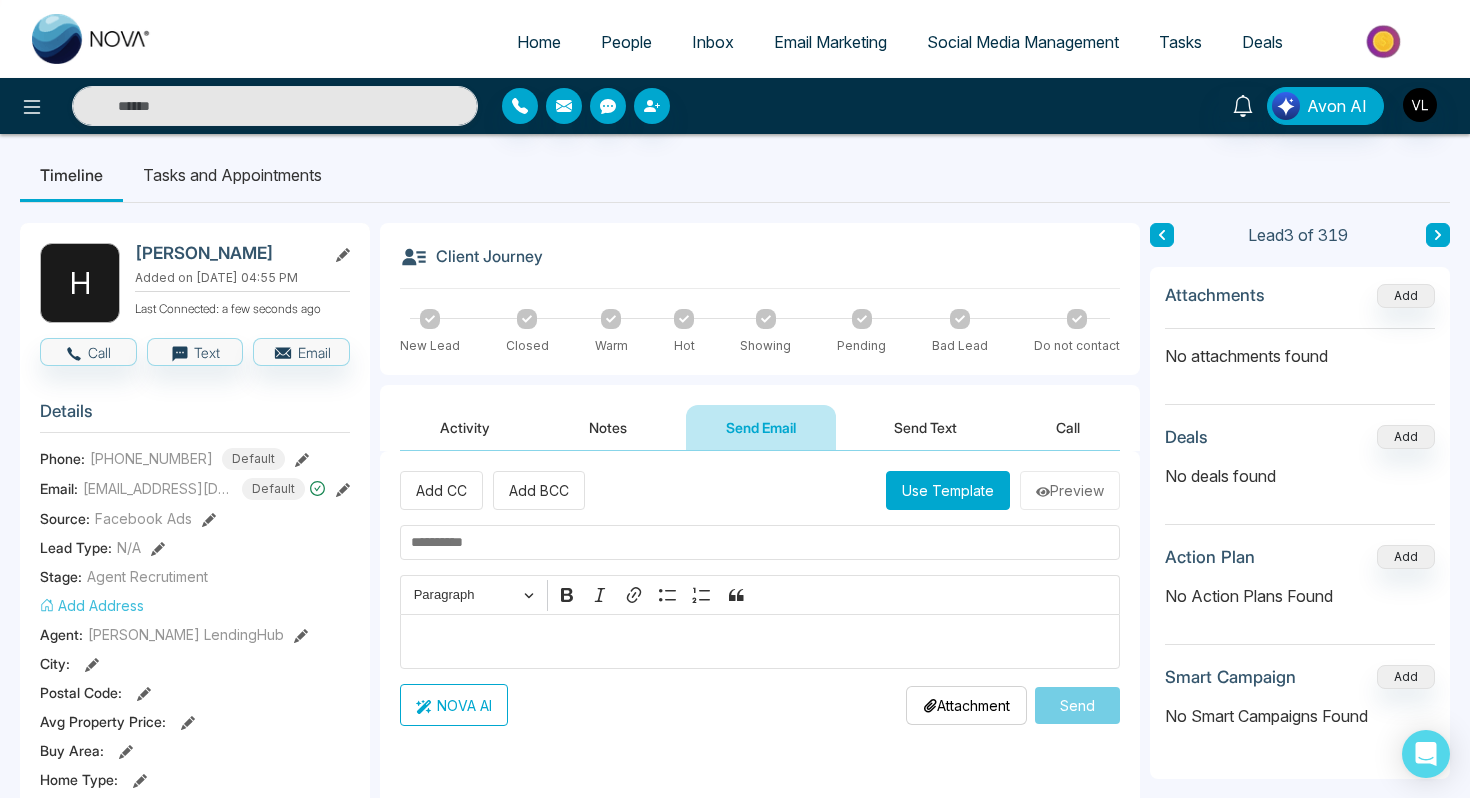 scroll, scrollTop: 5, scrollLeft: 0, axis: vertical 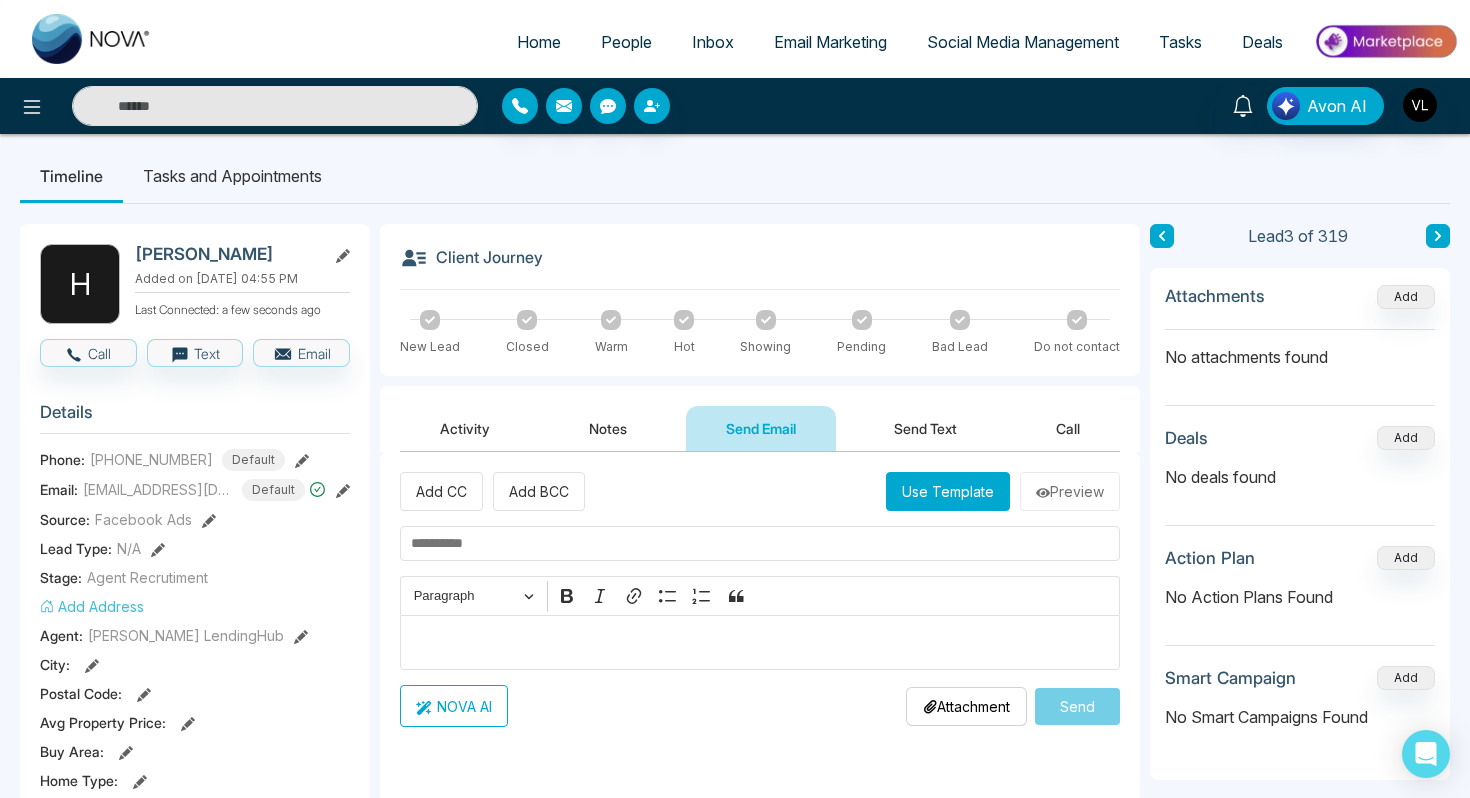 click on "People" at bounding box center [626, 42] 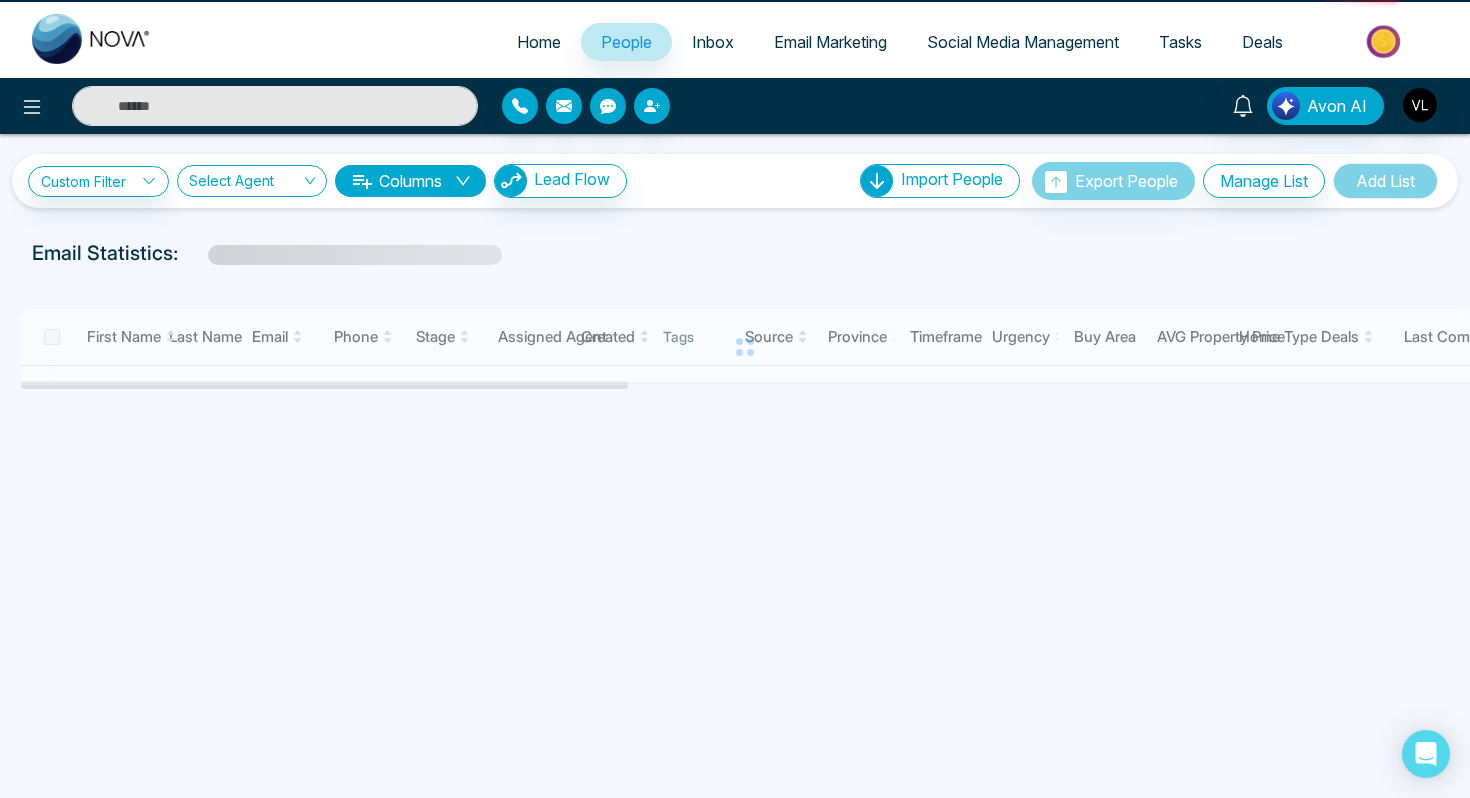 scroll, scrollTop: 0, scrollLeft: 0, axis: both 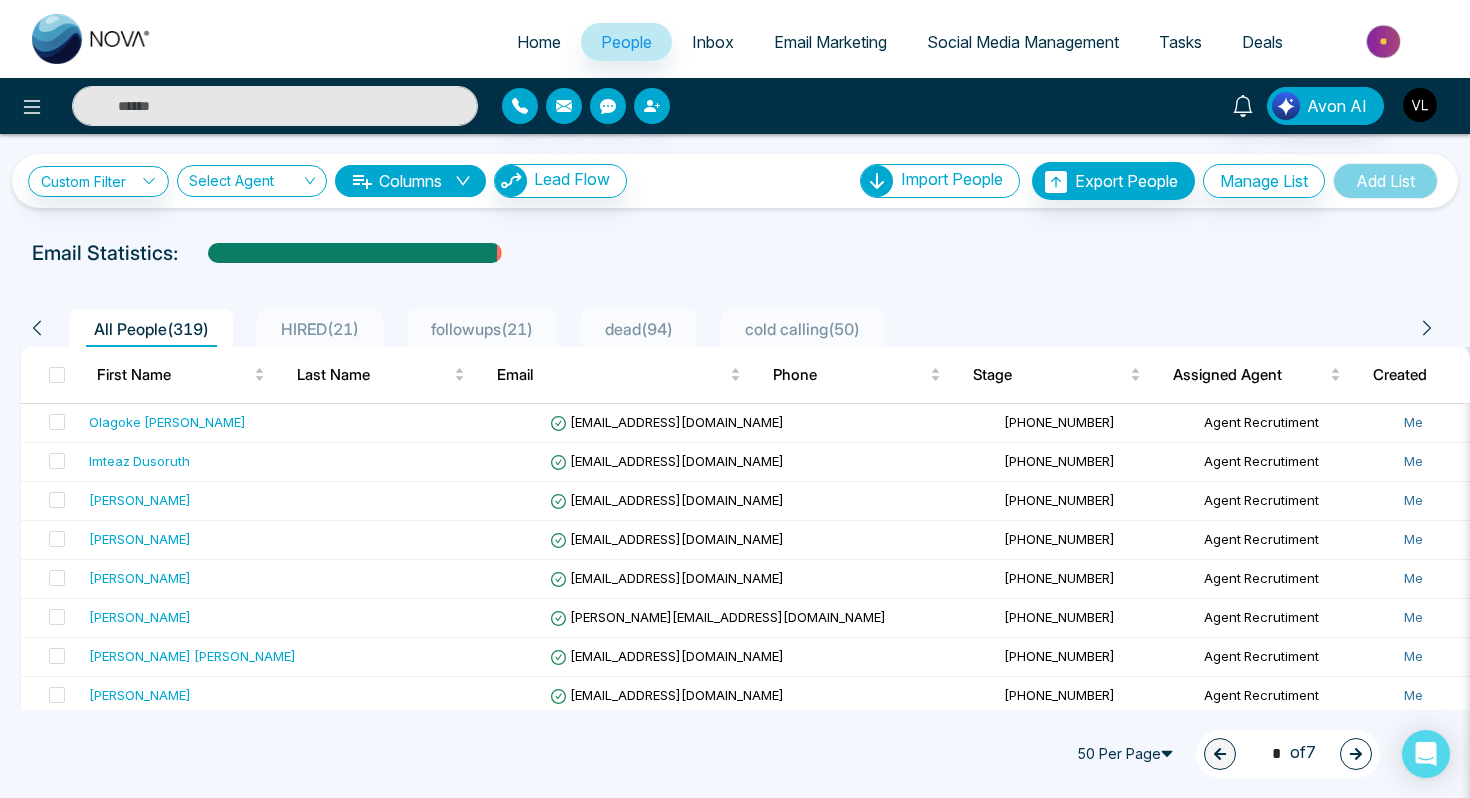 click at bounding box center (1420, 105) 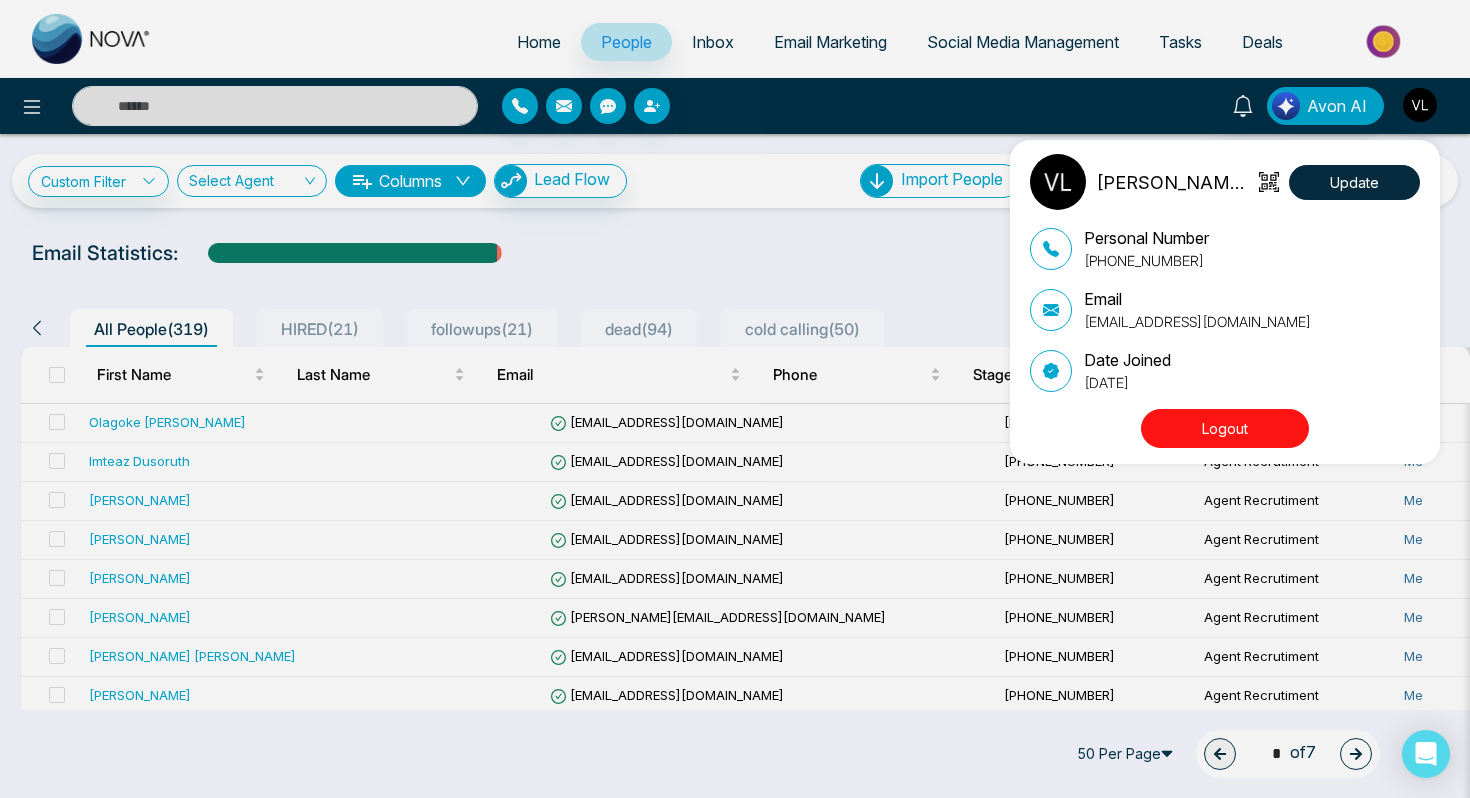 click on "Logout" at bounding box center (1225, 428) 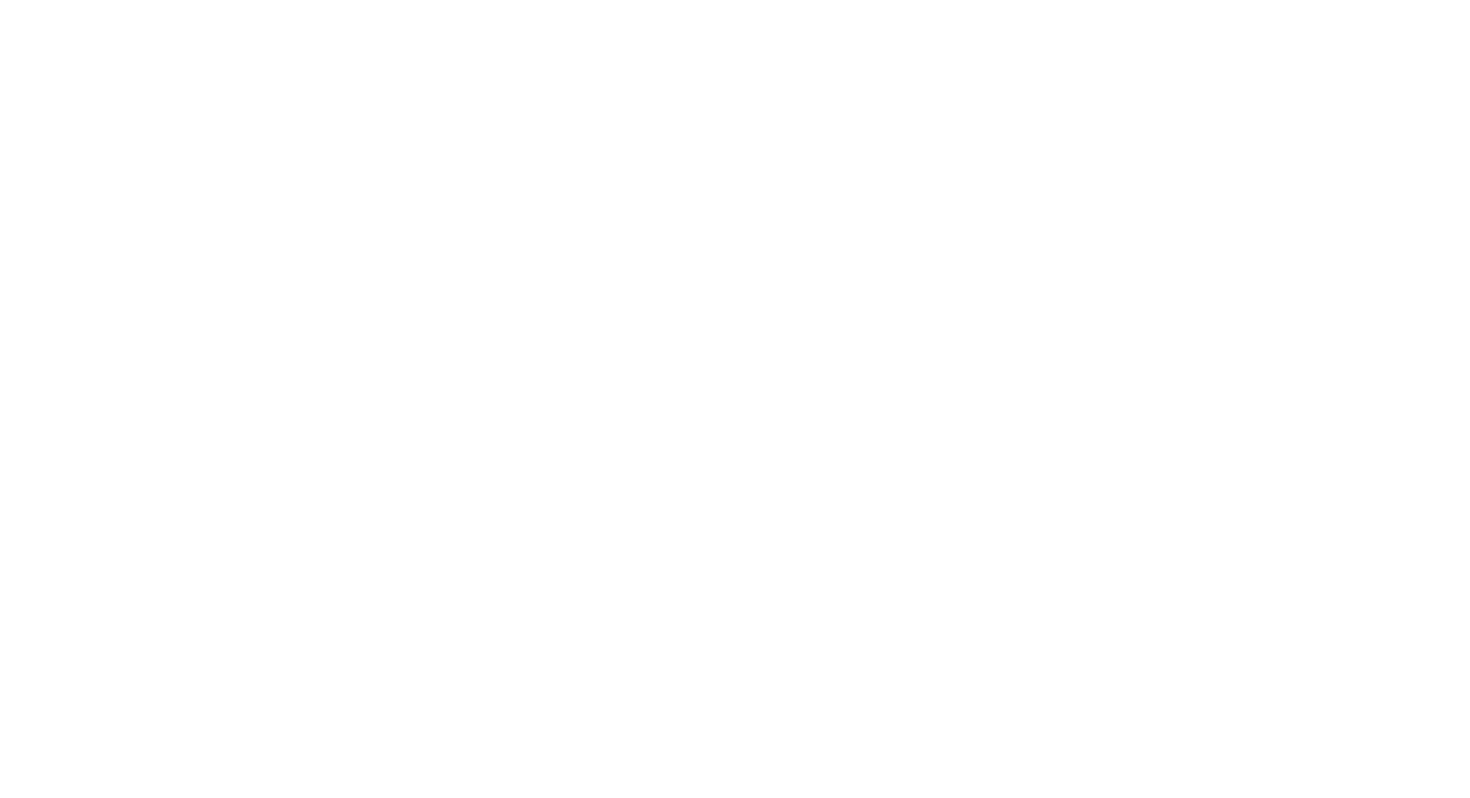 scroll, scrollTop: 0, scrollLeft: 0, axis: both 